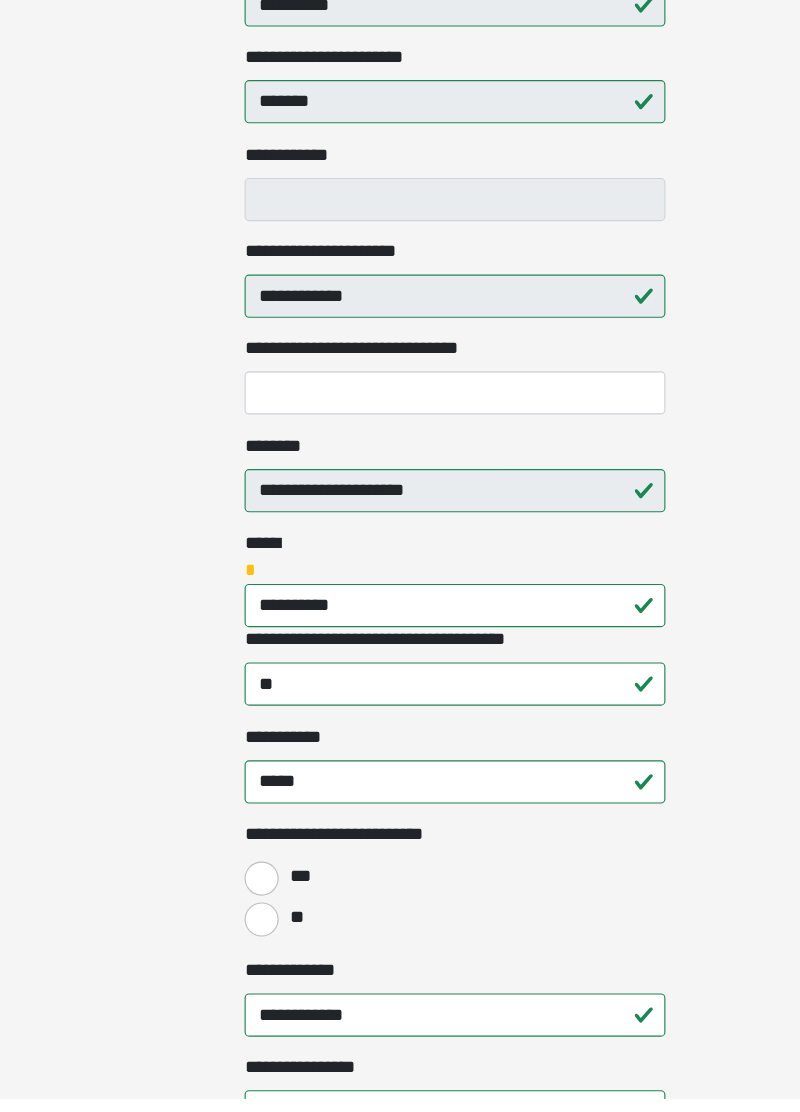 scroll, scrollTop: 307, scrollLeft: 0, axis: vertical 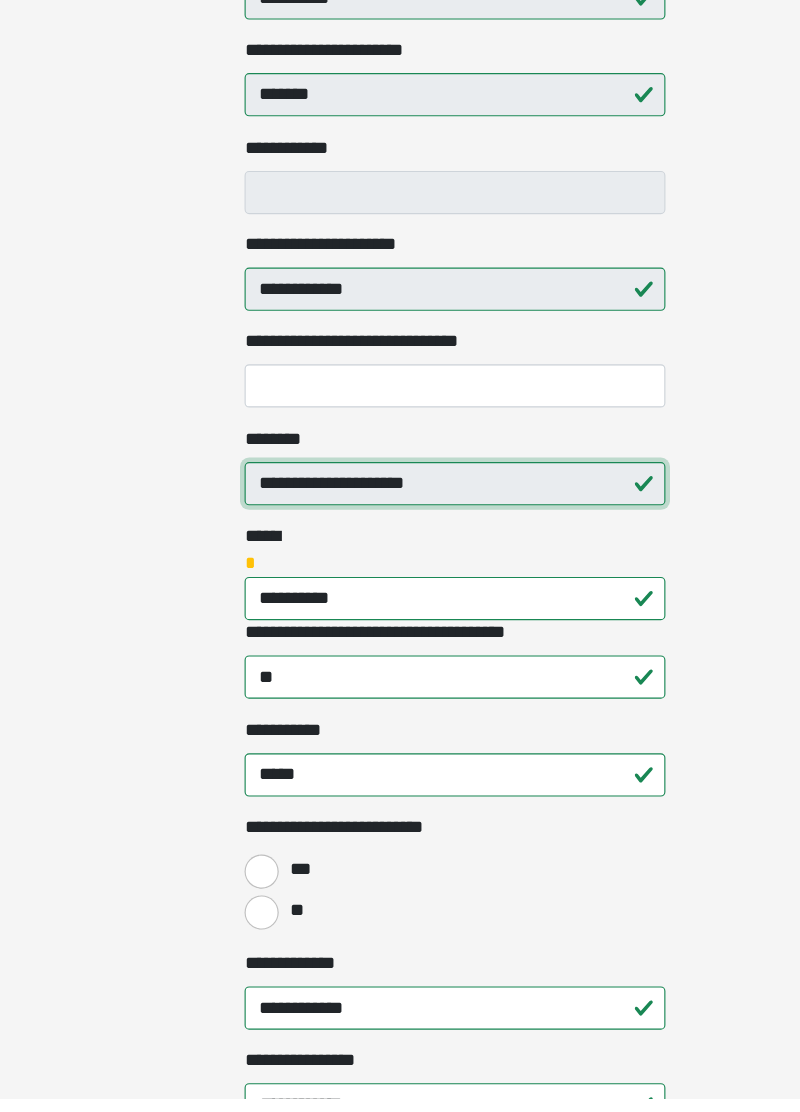 click on "**********" at bounding box center (400, 571) 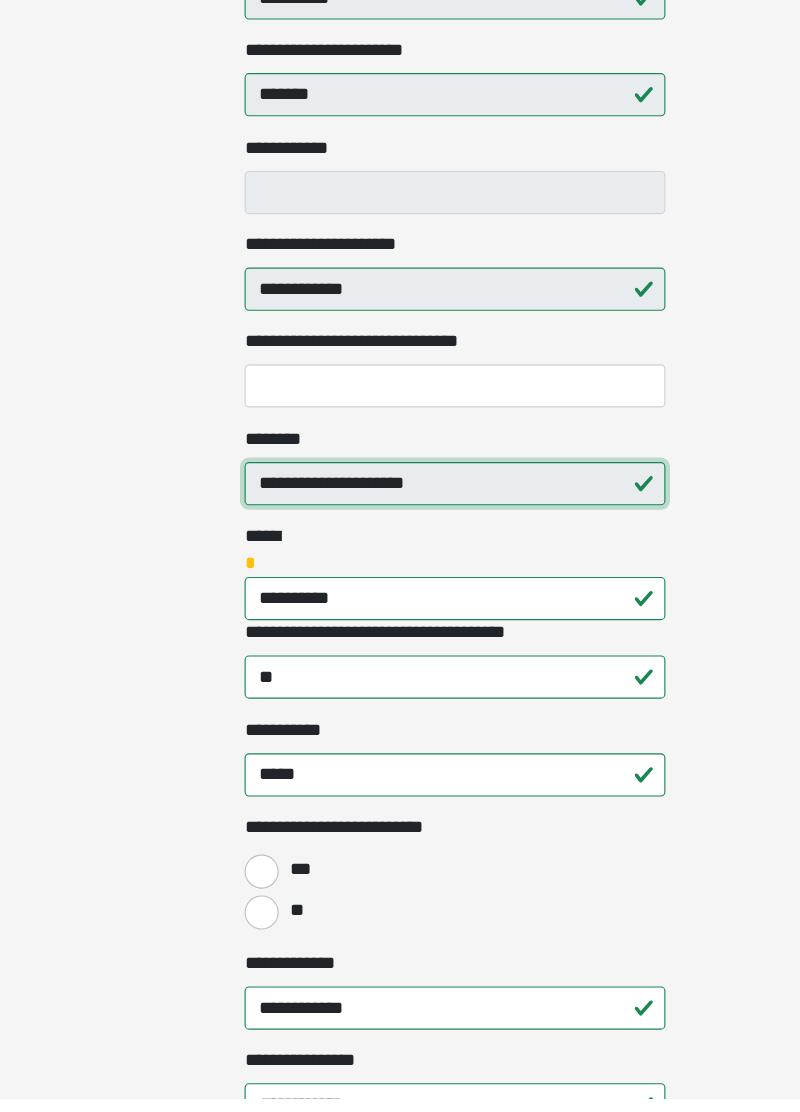 click on "**********" at bounding box center (400, 571) 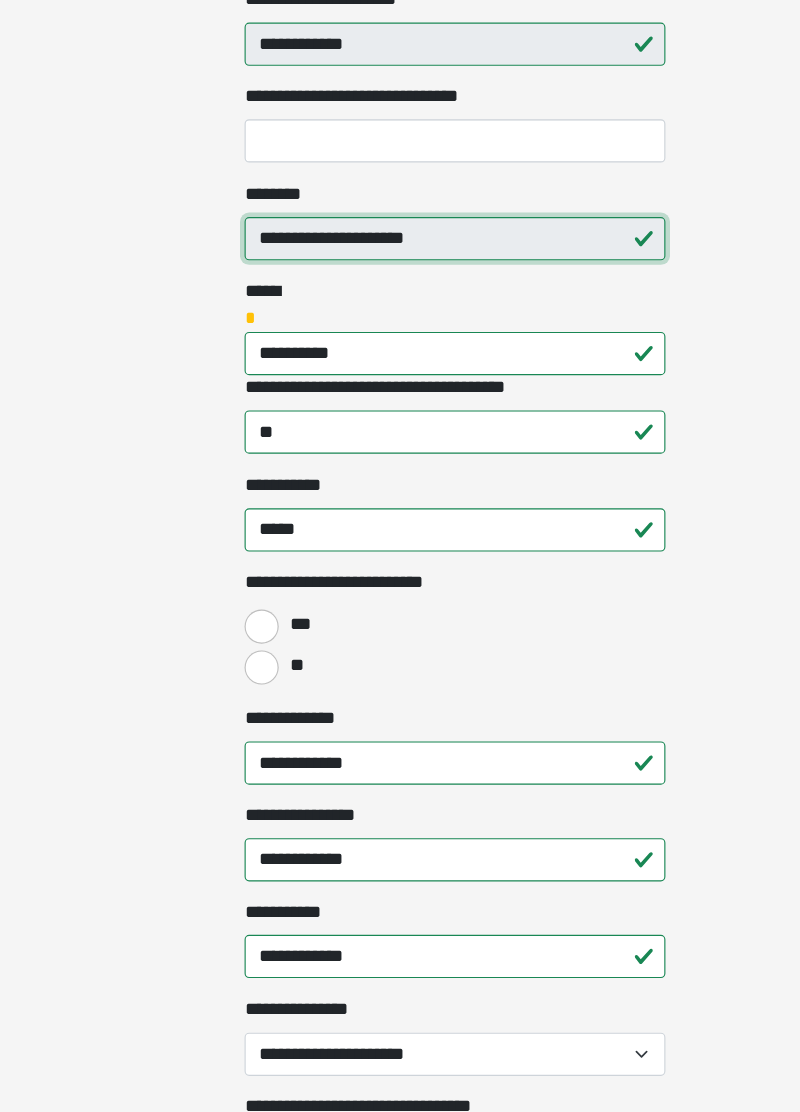 scroll, scrollTop: 663, scrollLeft: 0, axis: vertical 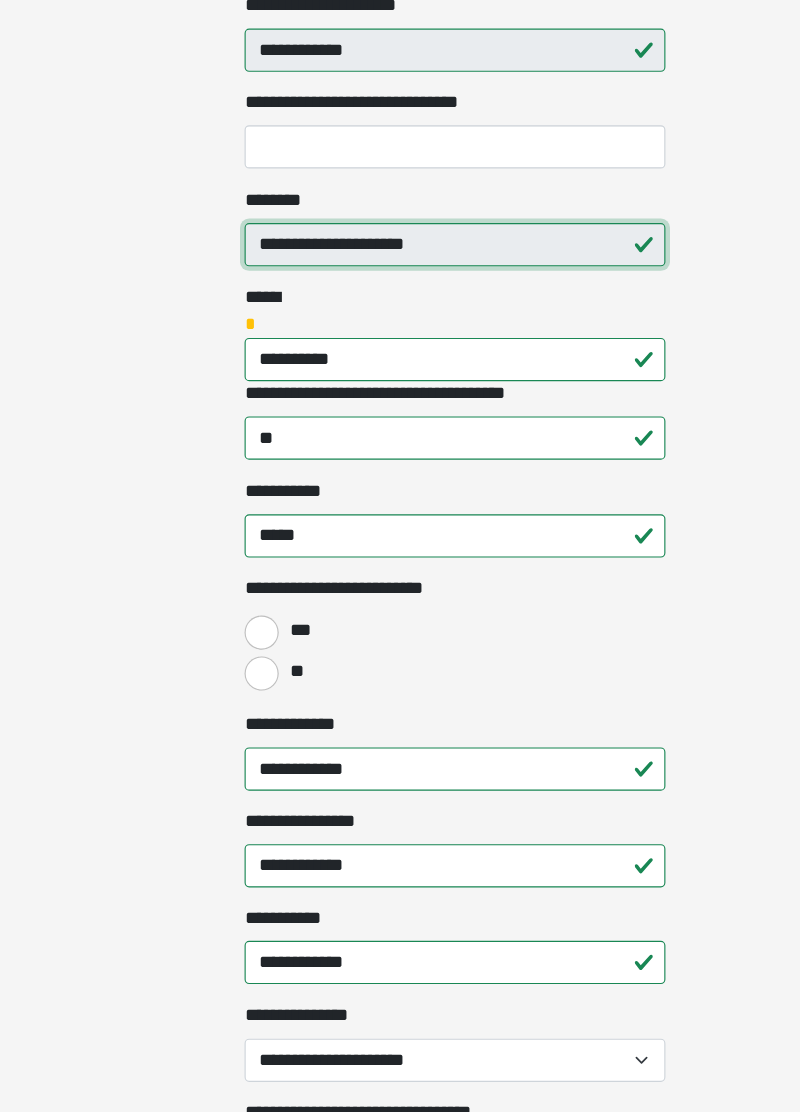 click on "**********" at bounding box center (400, 215) 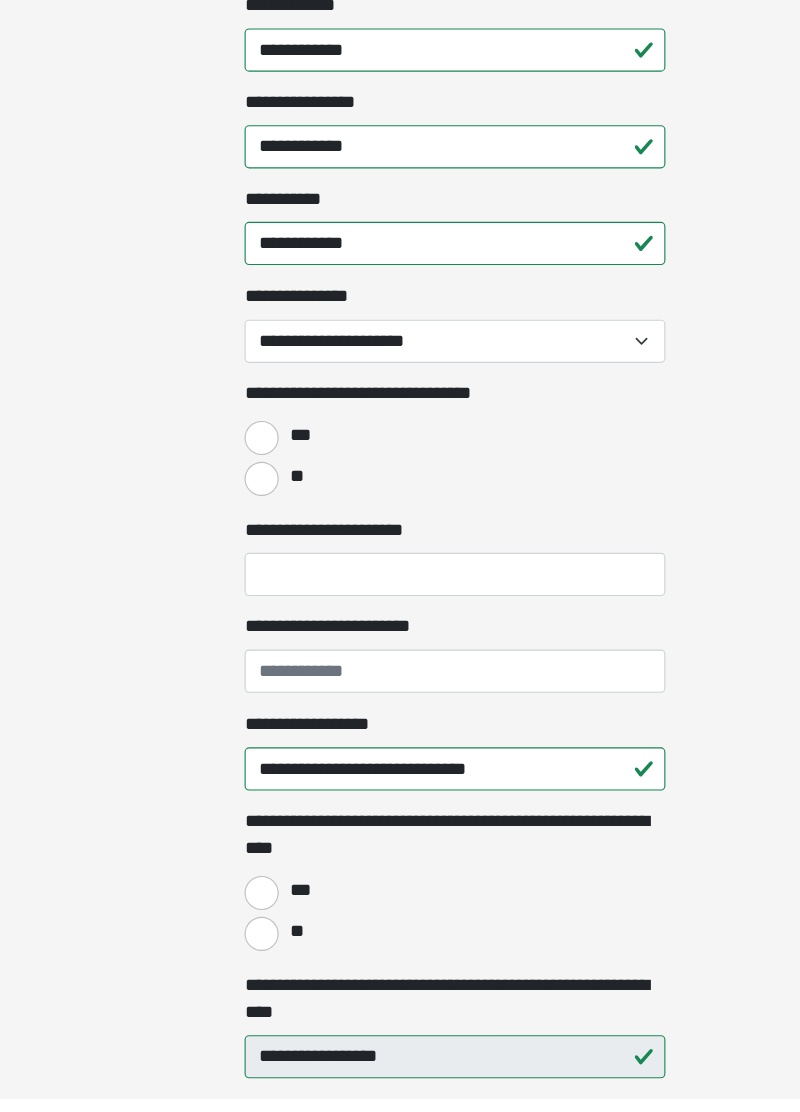 scroll, scrollTop: 1158, scrollLeft: 0, axis: vertical 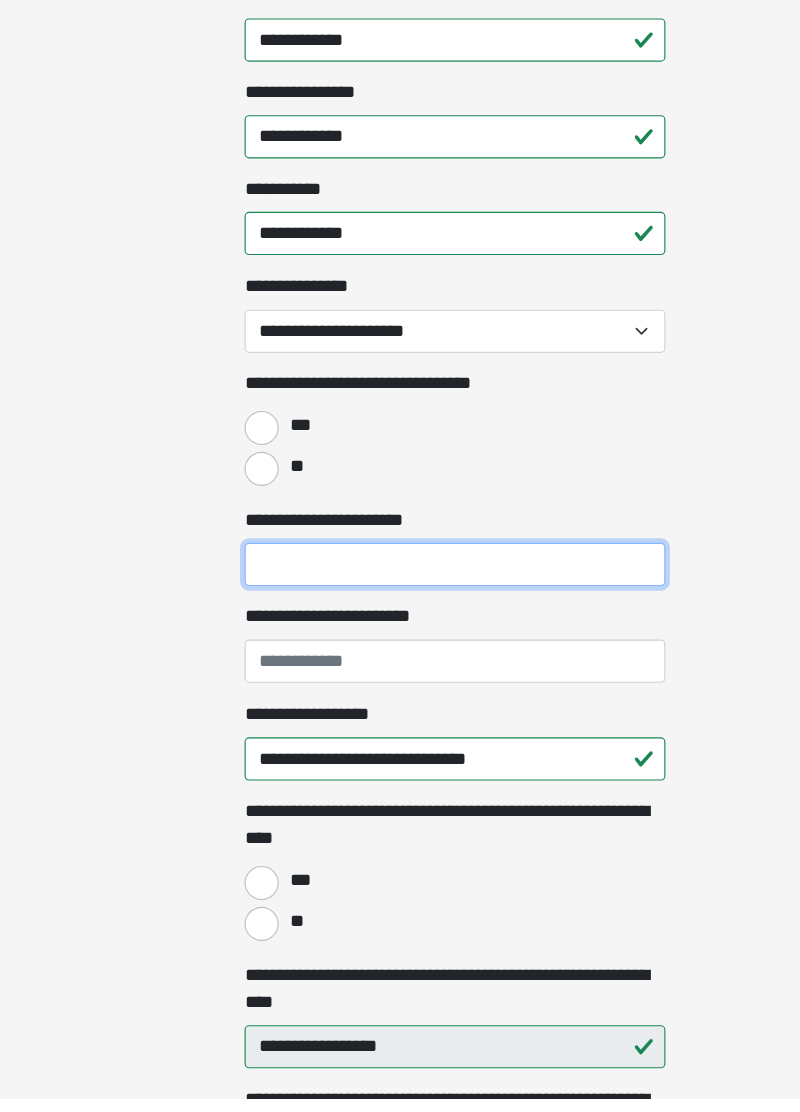click on "**********" at bounding box center (400, 642) 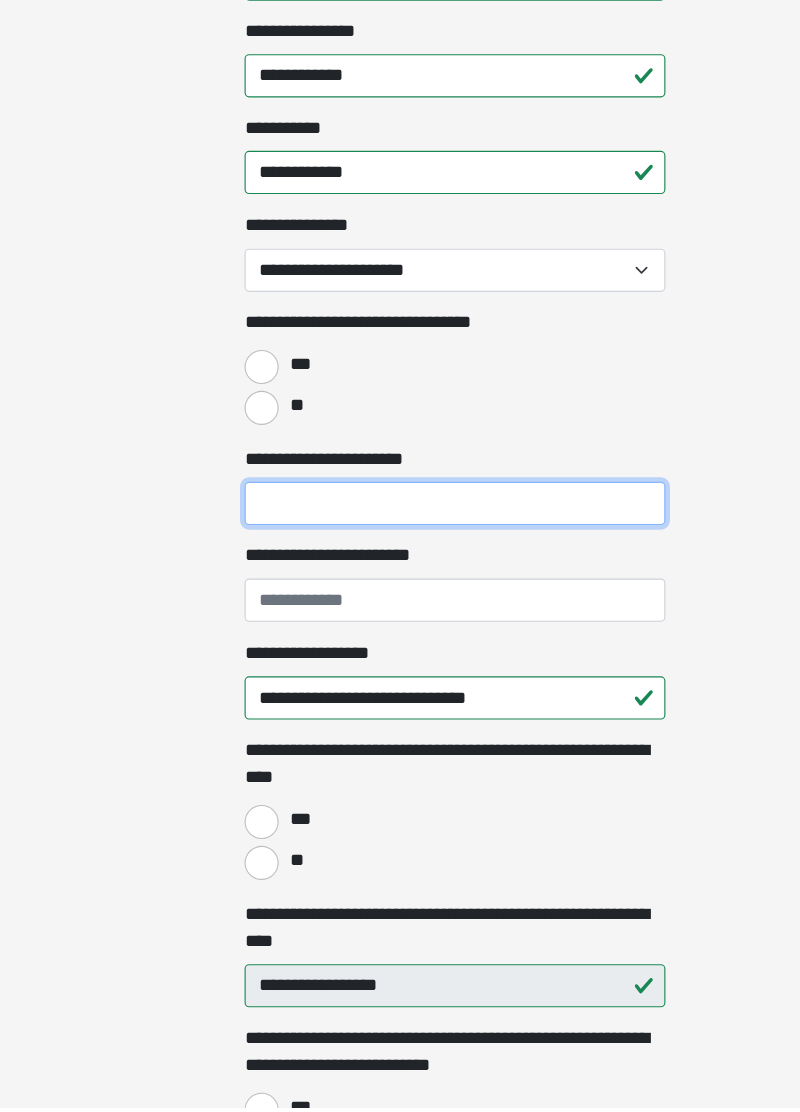 scroll, scrollTop: 1235, scrollLeft: 0, axis: vertical 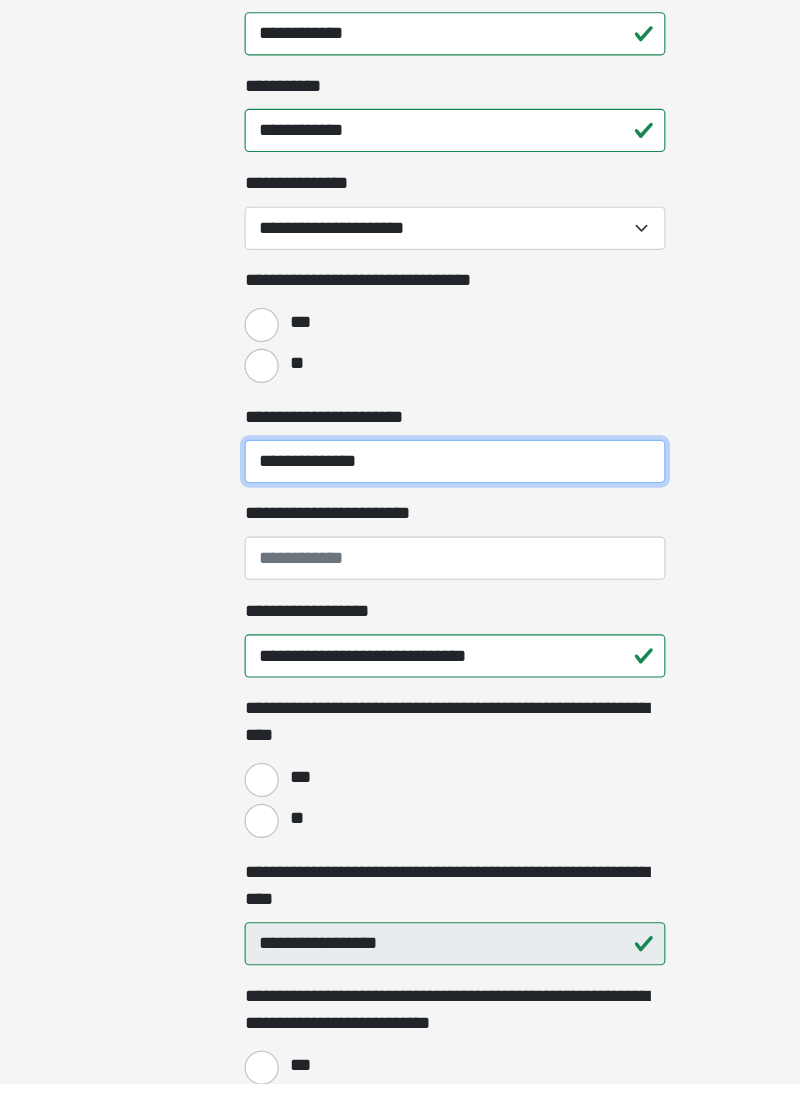 type on "**********" 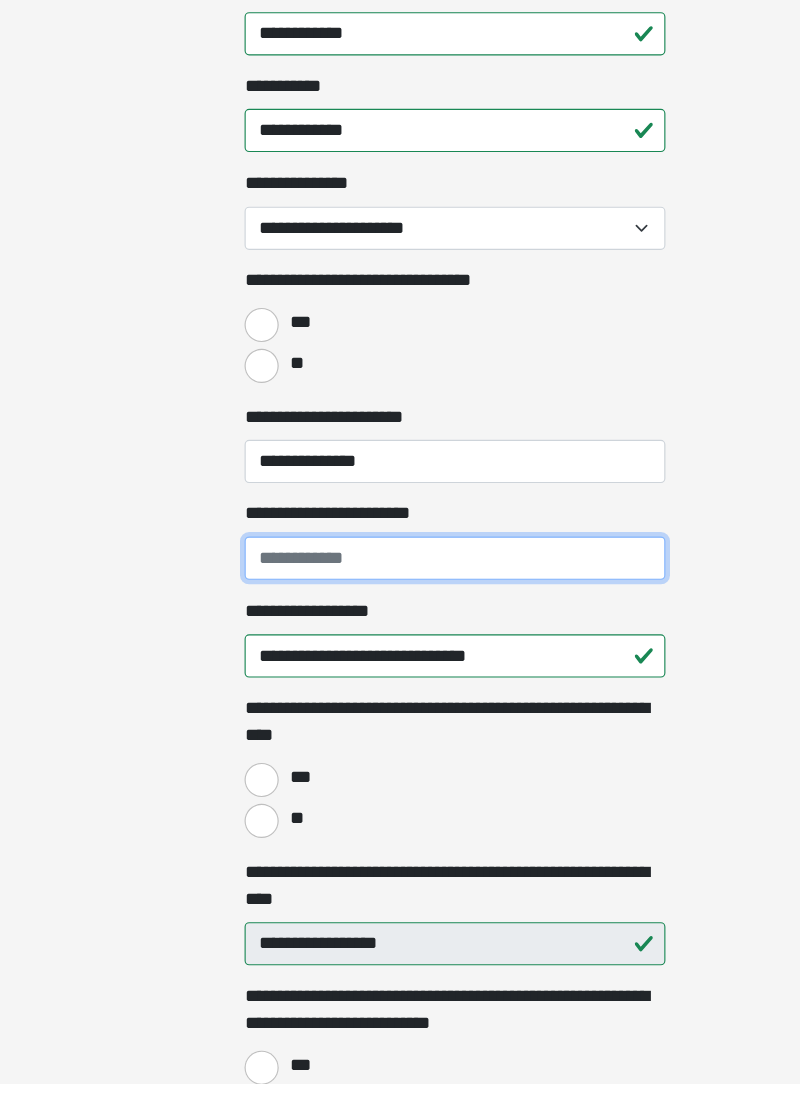 click on "**********" at bounding box center (400, 650) 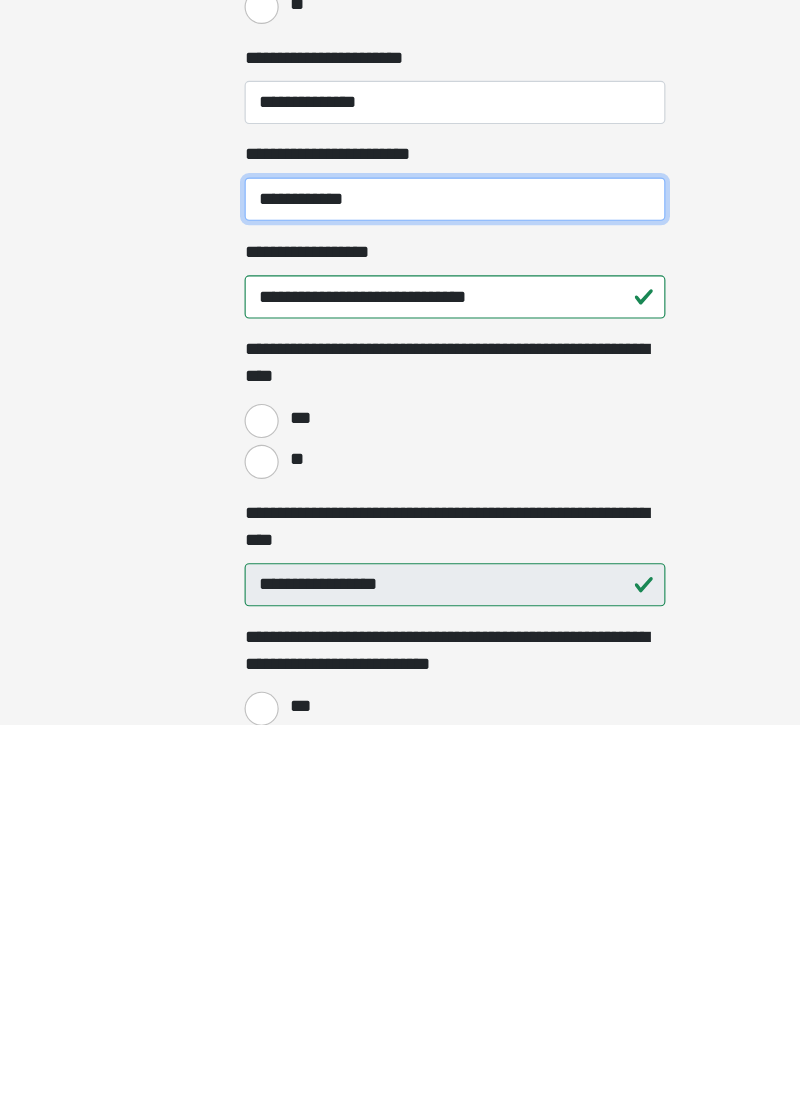 scroll, scrollTop: 1235, scrollLeft: 0, axis: vertical 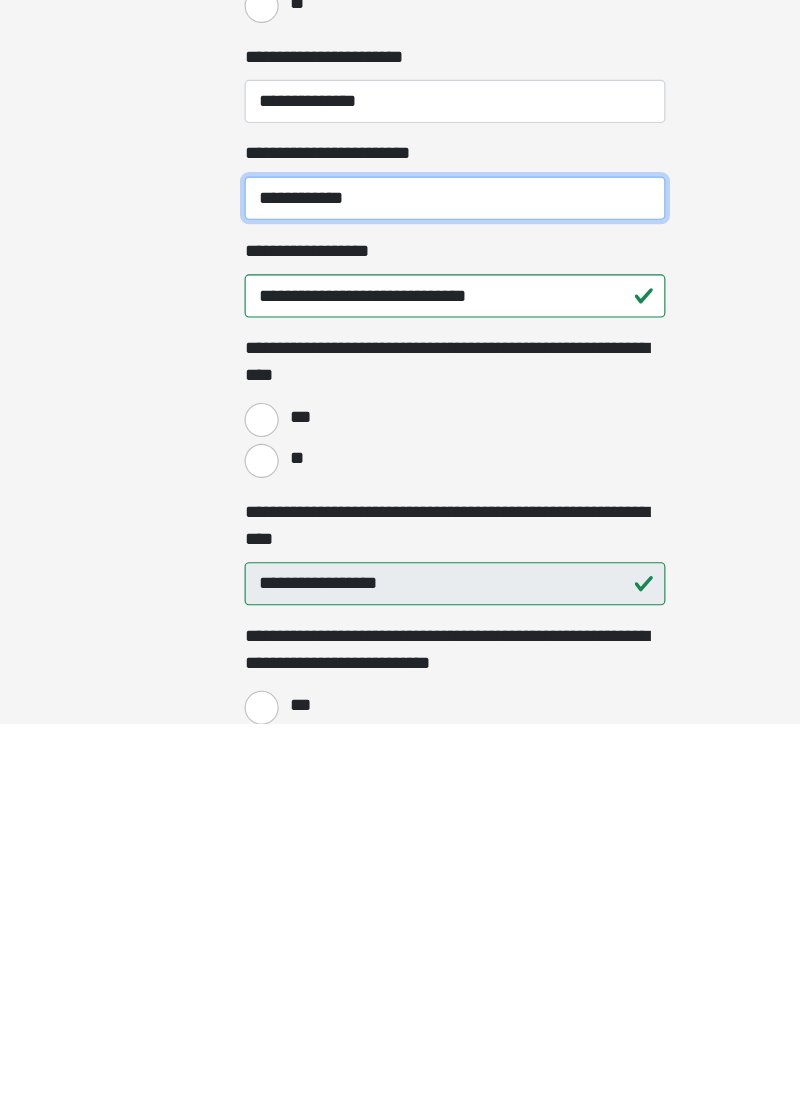 type on "**********" 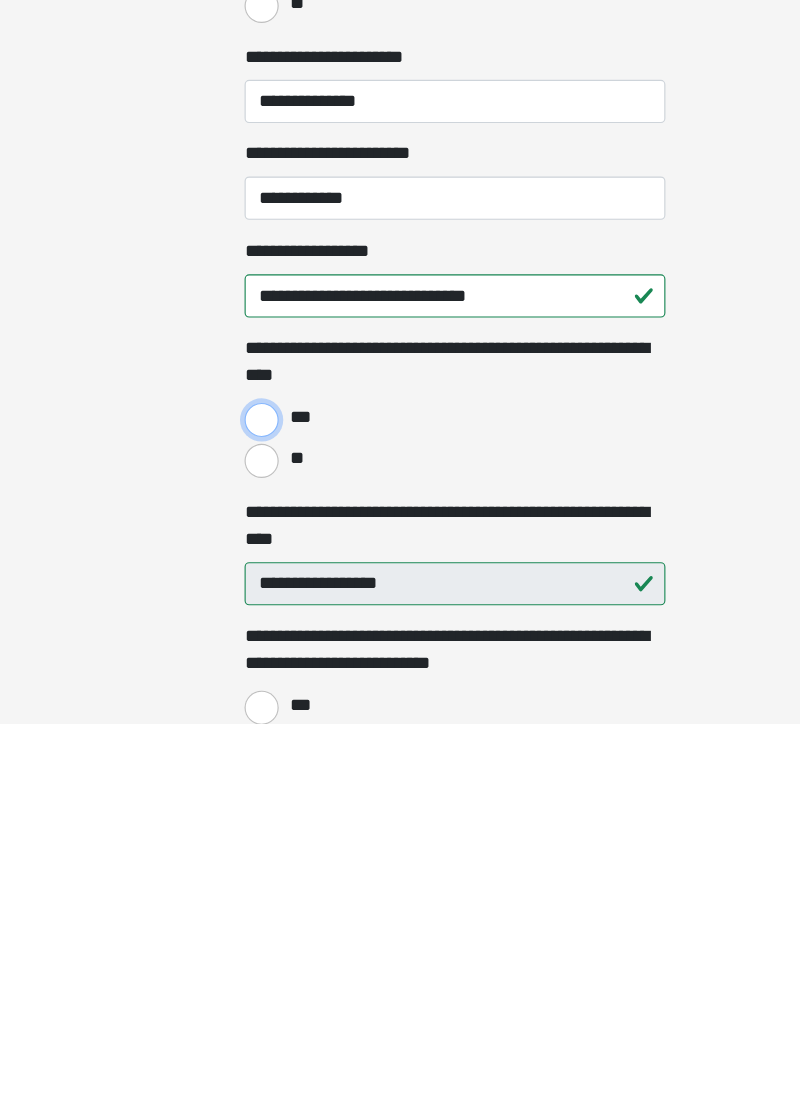 click on "***" at bounding box center [230, 845] 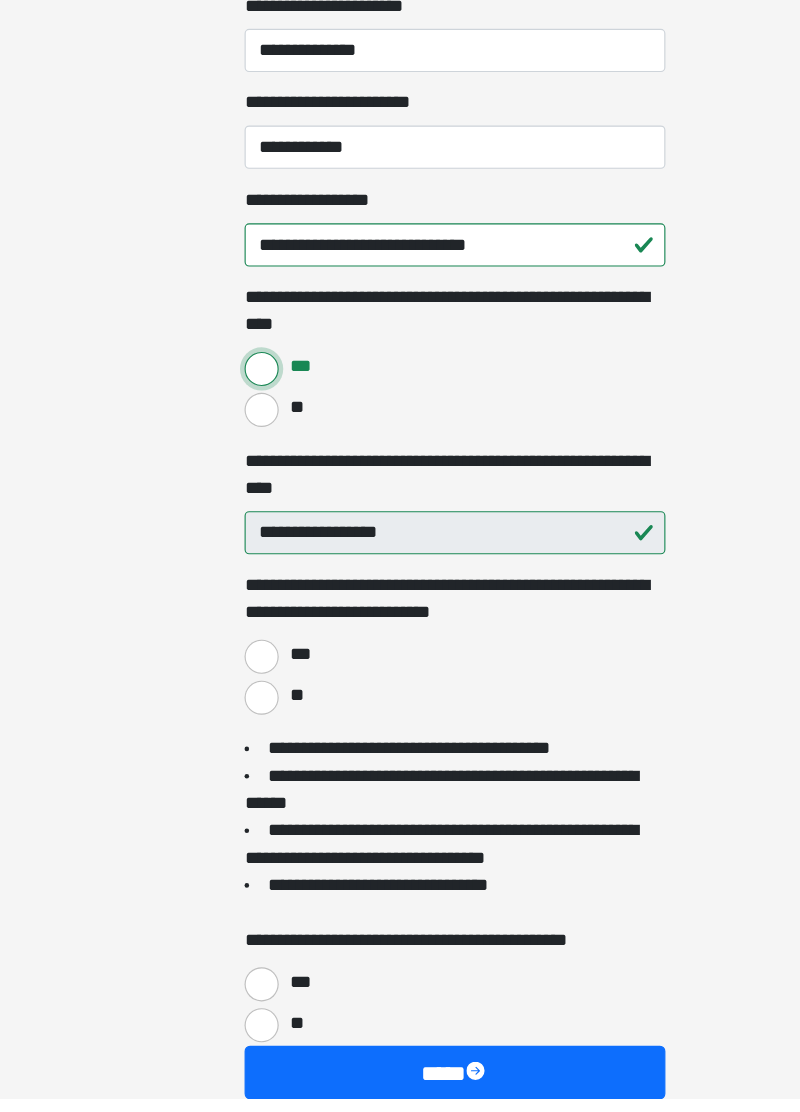 scroll, scrollTop: 1632, scrollLeft: 0, axis: vertical 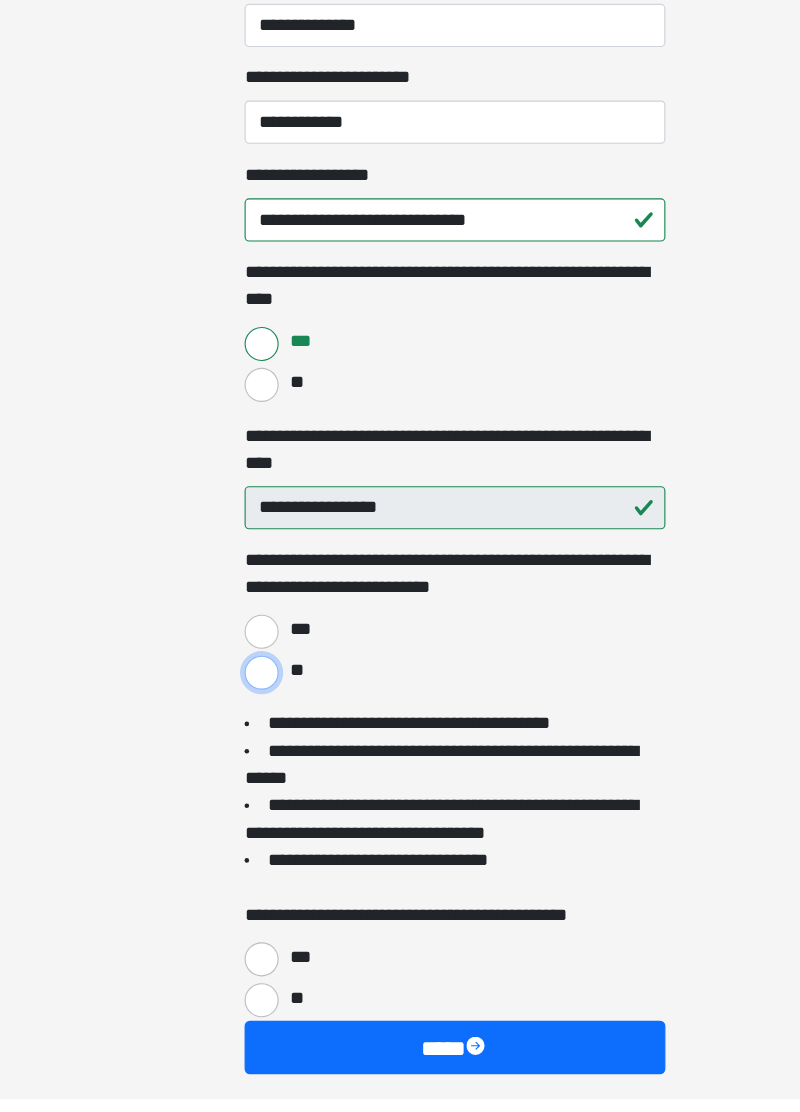 click on "**" at bounding box center (230, 737) 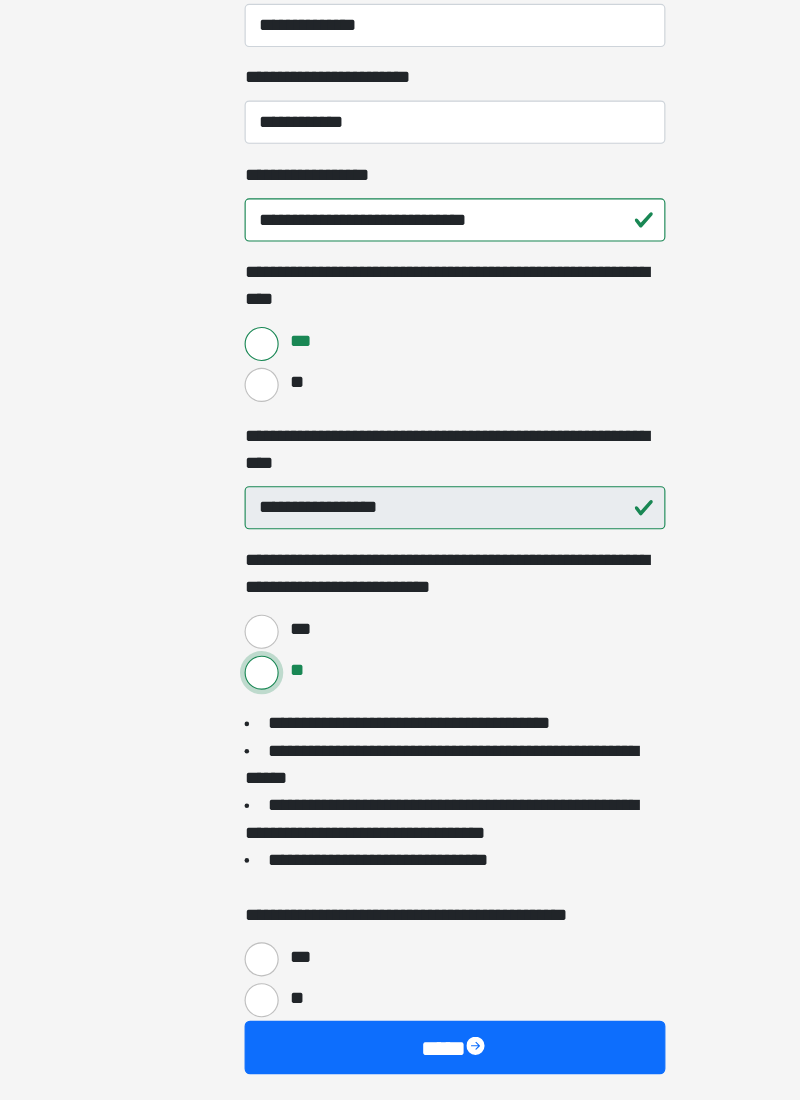 scroll, scrollTop: 1632, scrollLeft: 0, axis: vertical 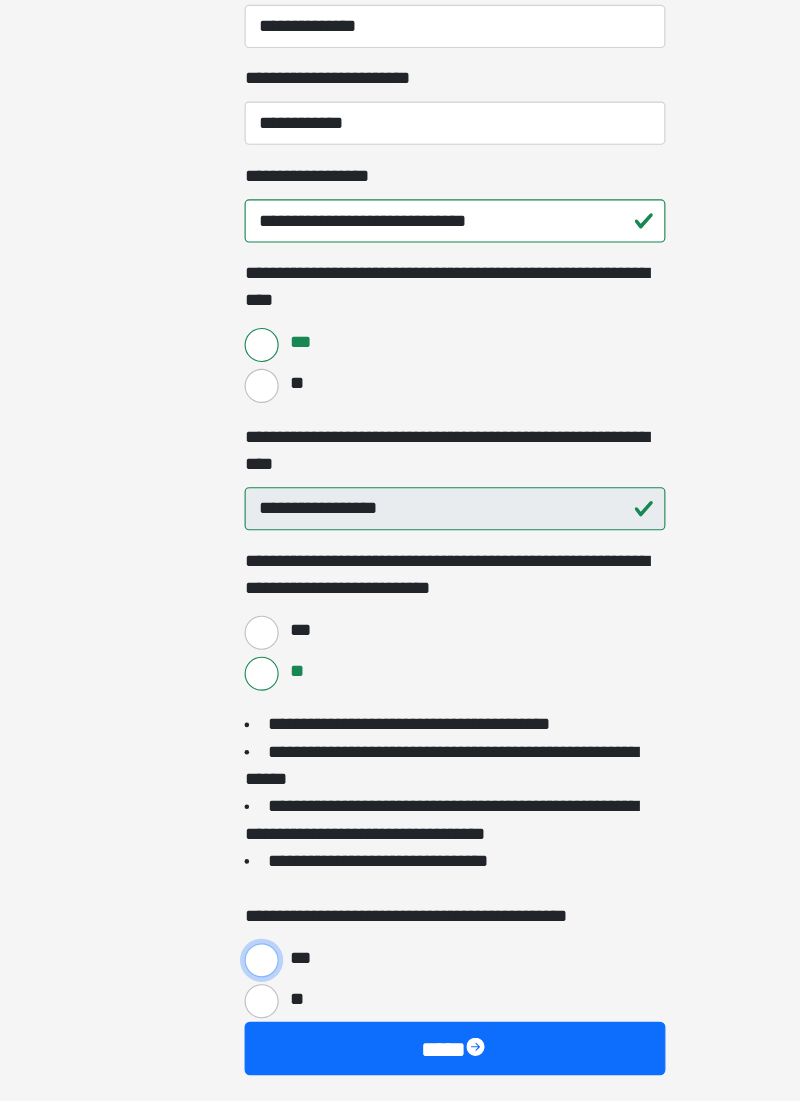 click on "***" at bounding box center (230, 989) 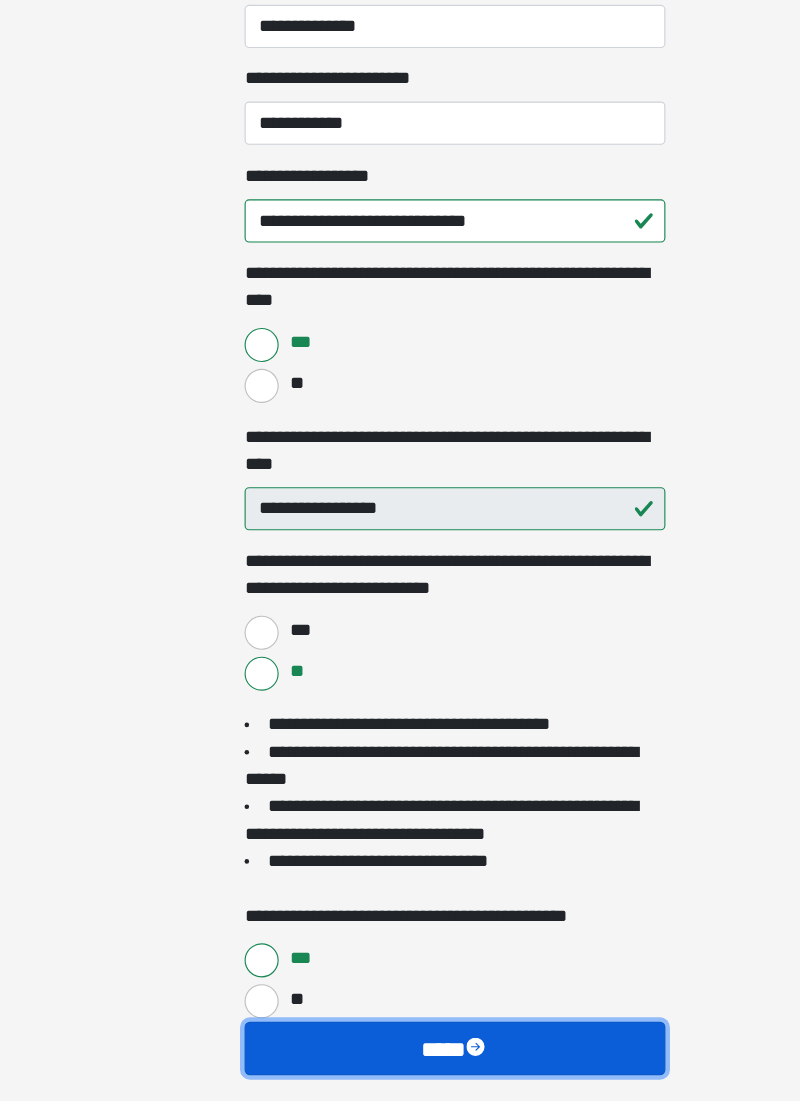 click on "****" at bounding box center (400, 1066) 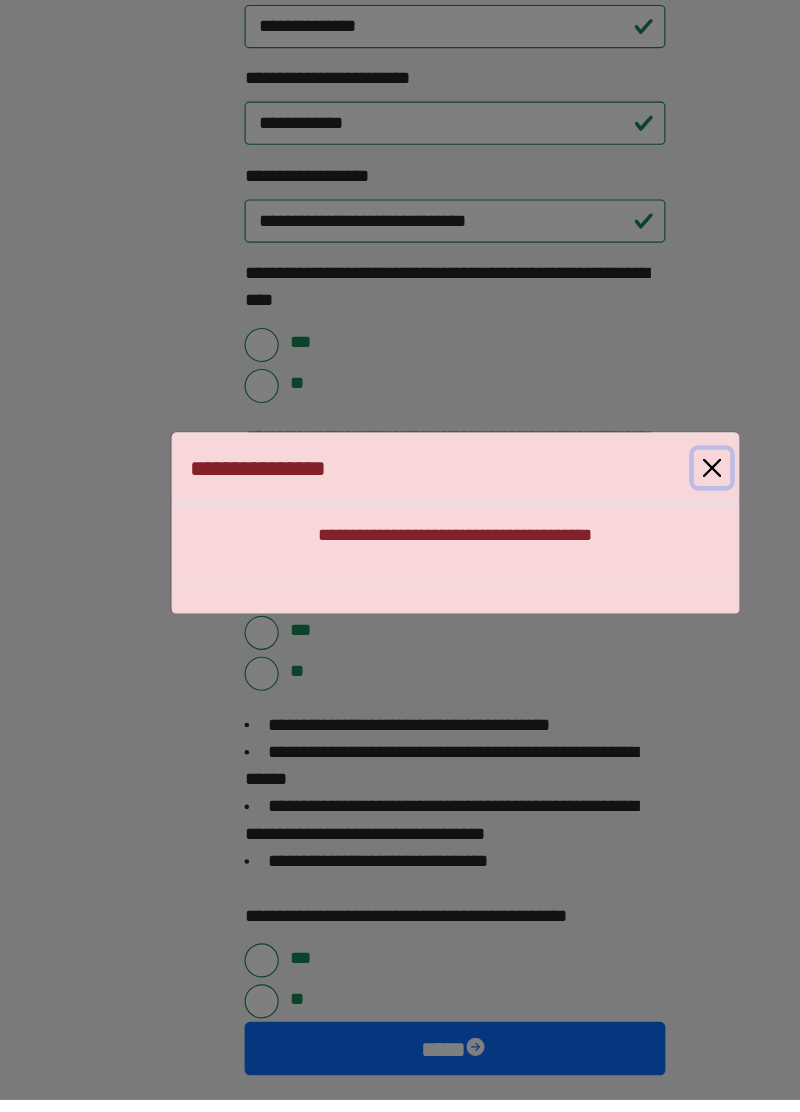 click at bounding box center [626, 556] 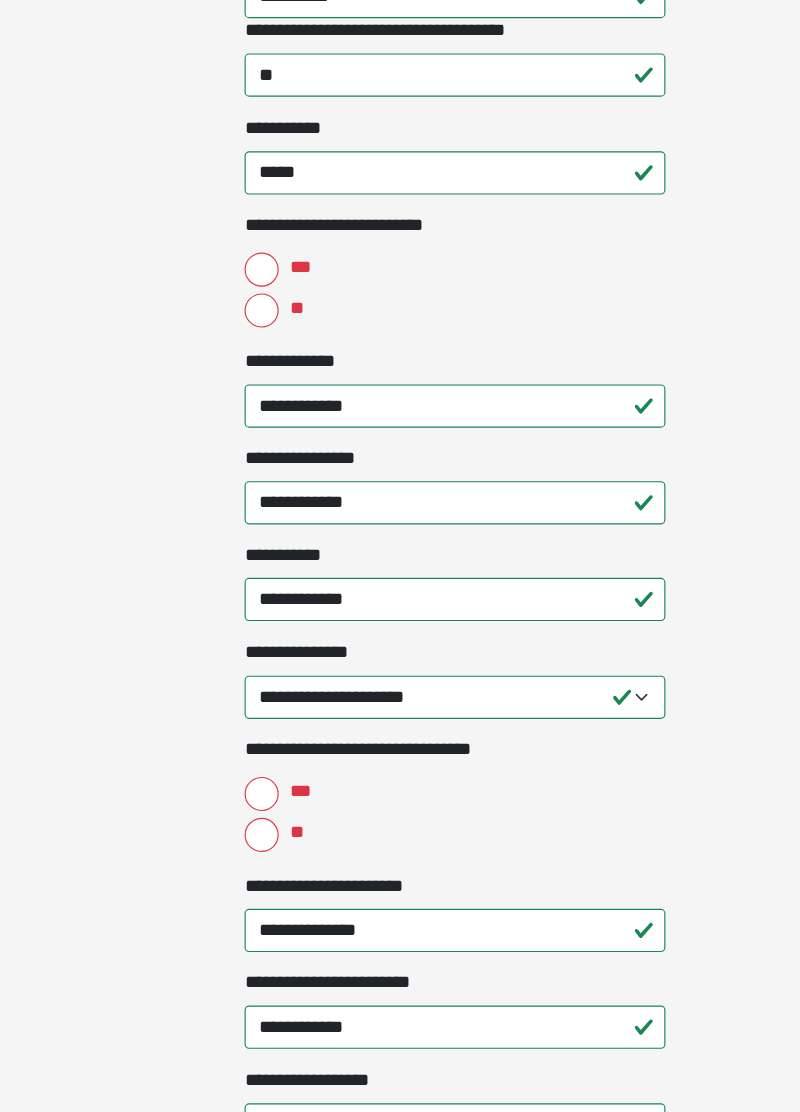 scroll, scrollTop: 982, scrollLeft: 0, axis: vertical 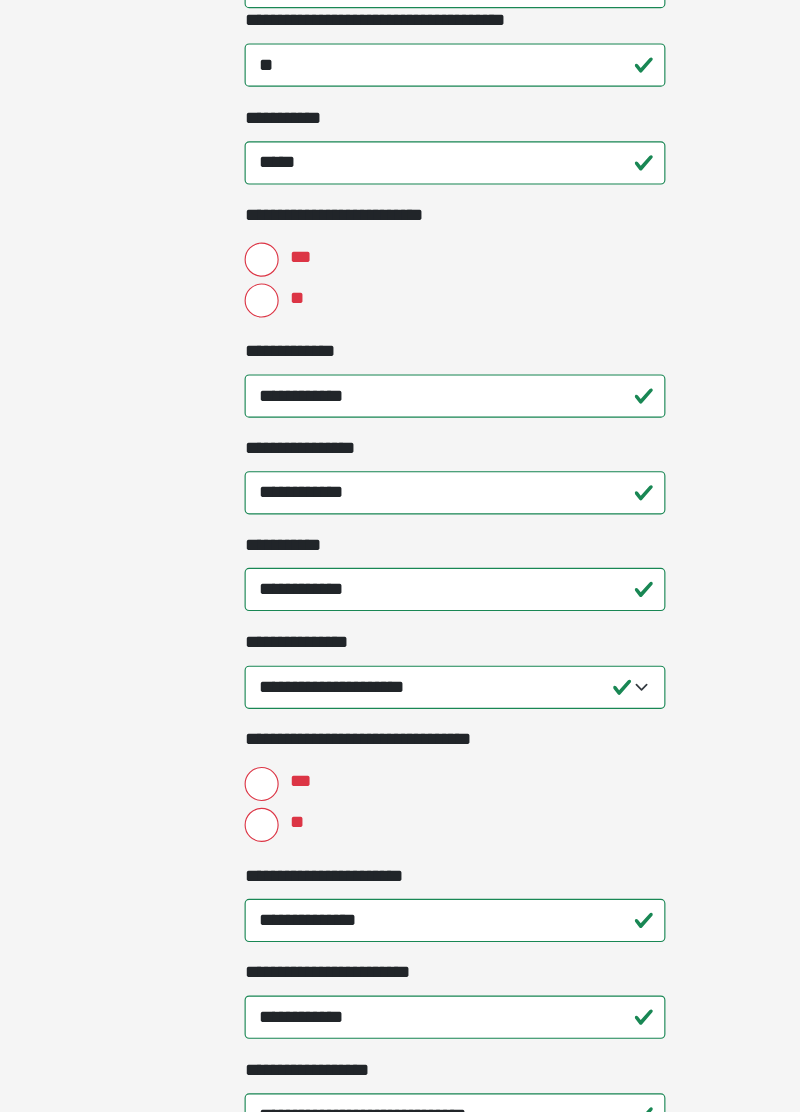 click on "**********" at bounding box center (400, 596) 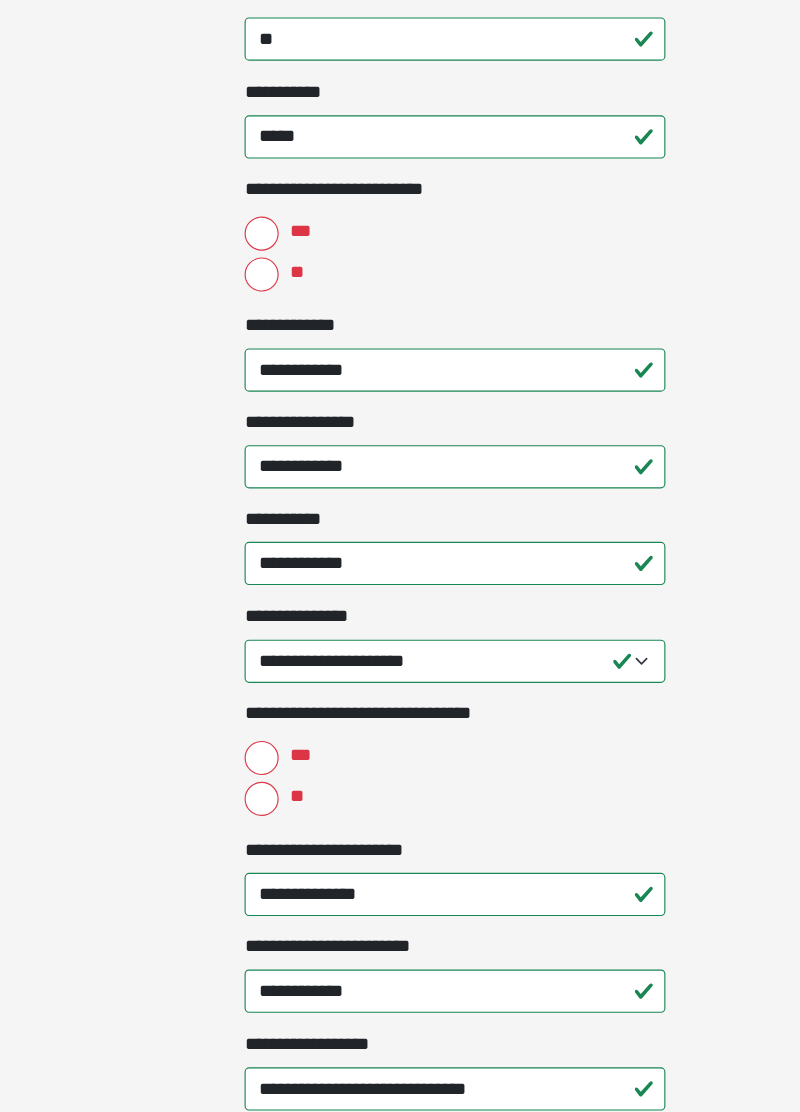 scroll, scrollTop: 982, scrollLeft: 0, axis: vertical 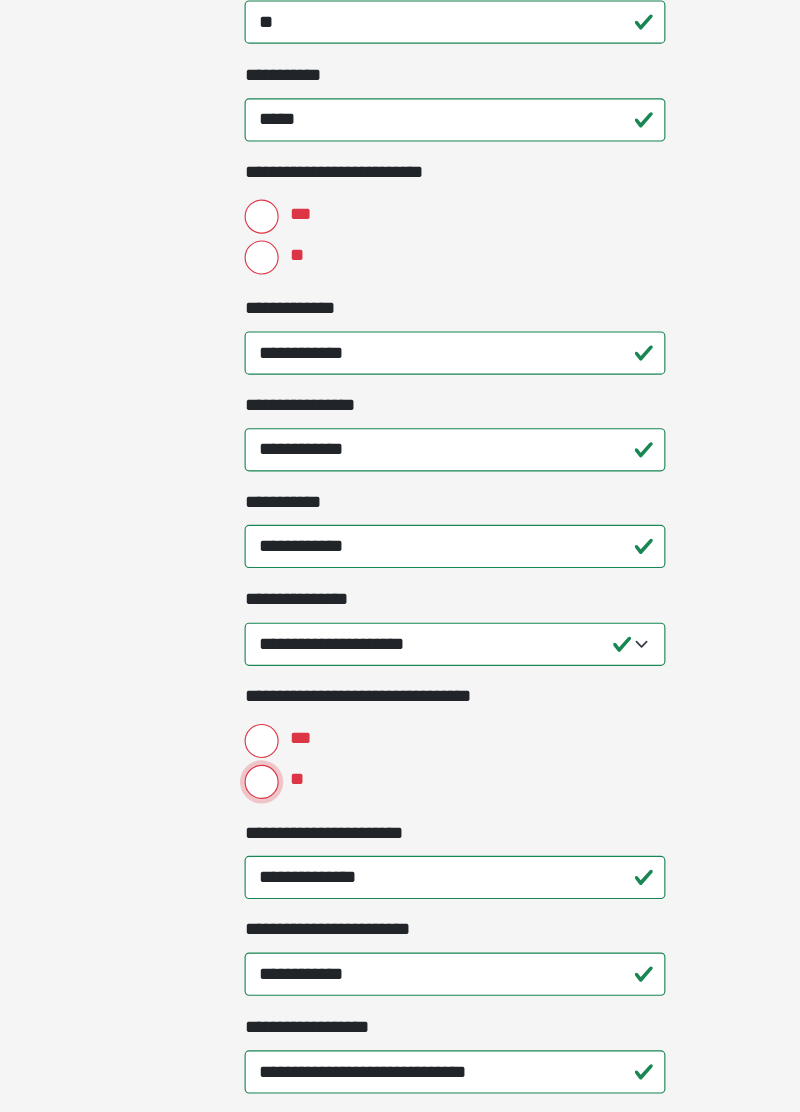 click on "**" at bounding box center (230, 734) 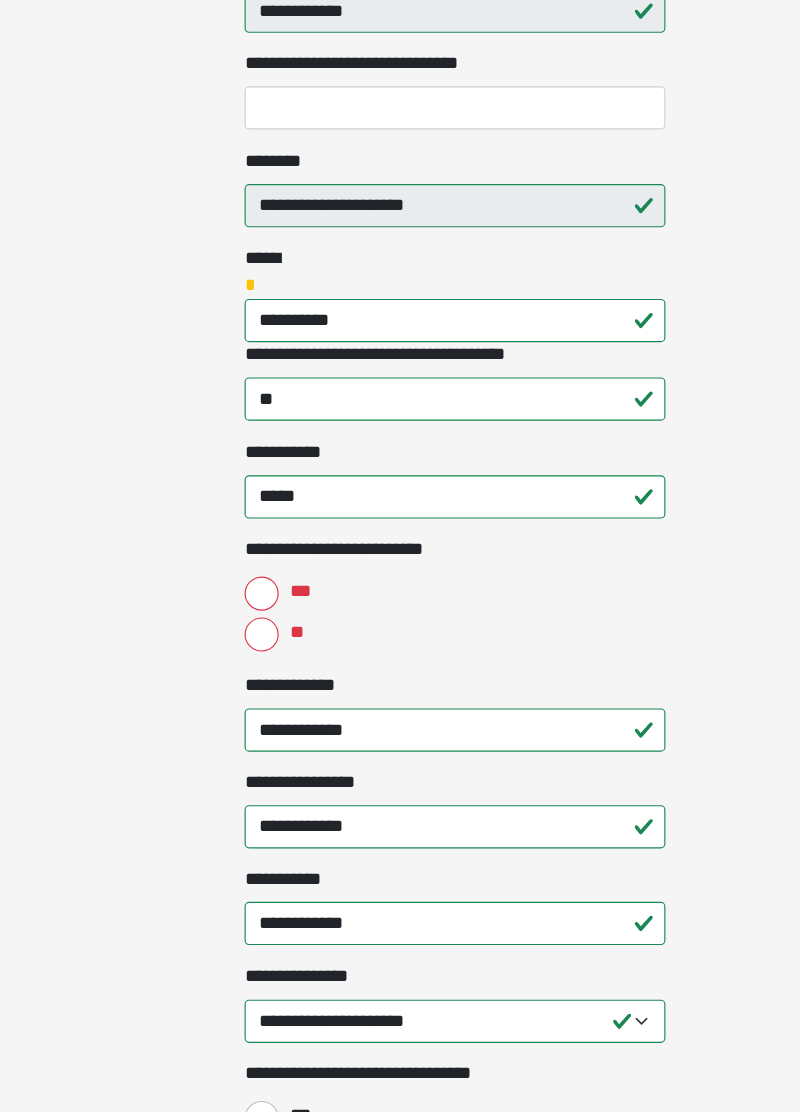 scroll, scrollTop: 694, scrollLeft: 0, axis: vertical 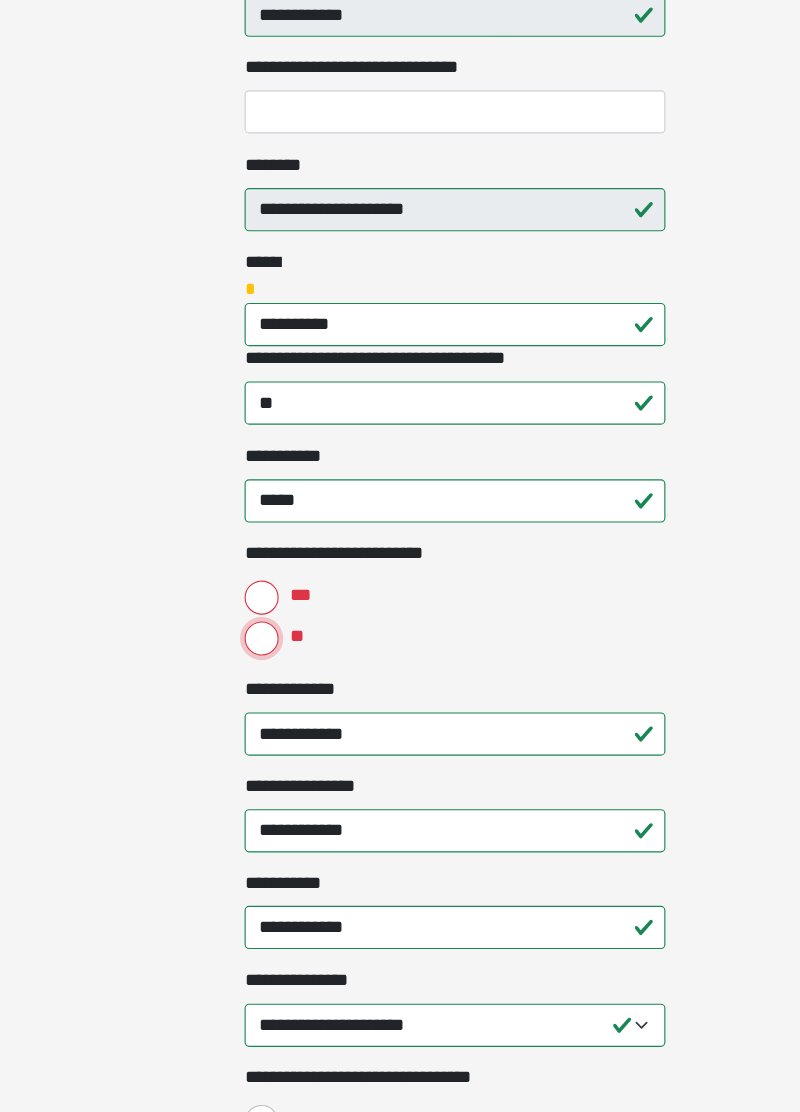 click on "**" at bounding box center [230, 561] 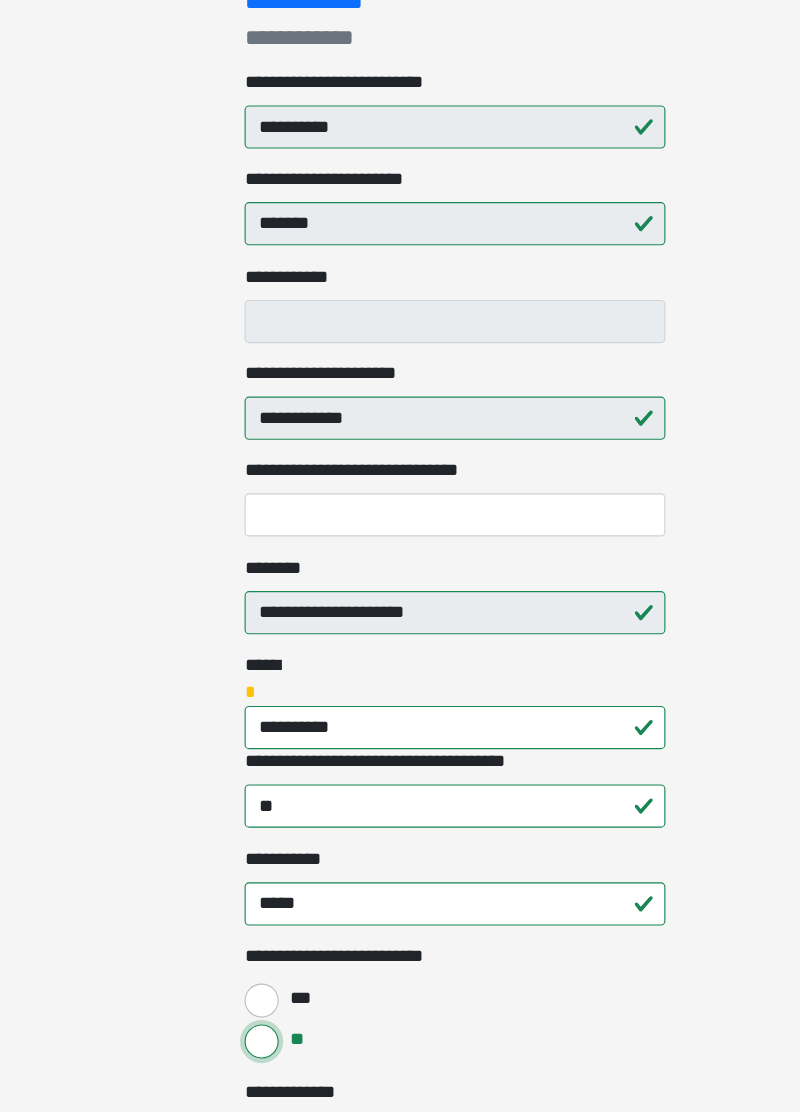 scroll, scrollTop: 334, scrollLeft: 0, axis: vertical 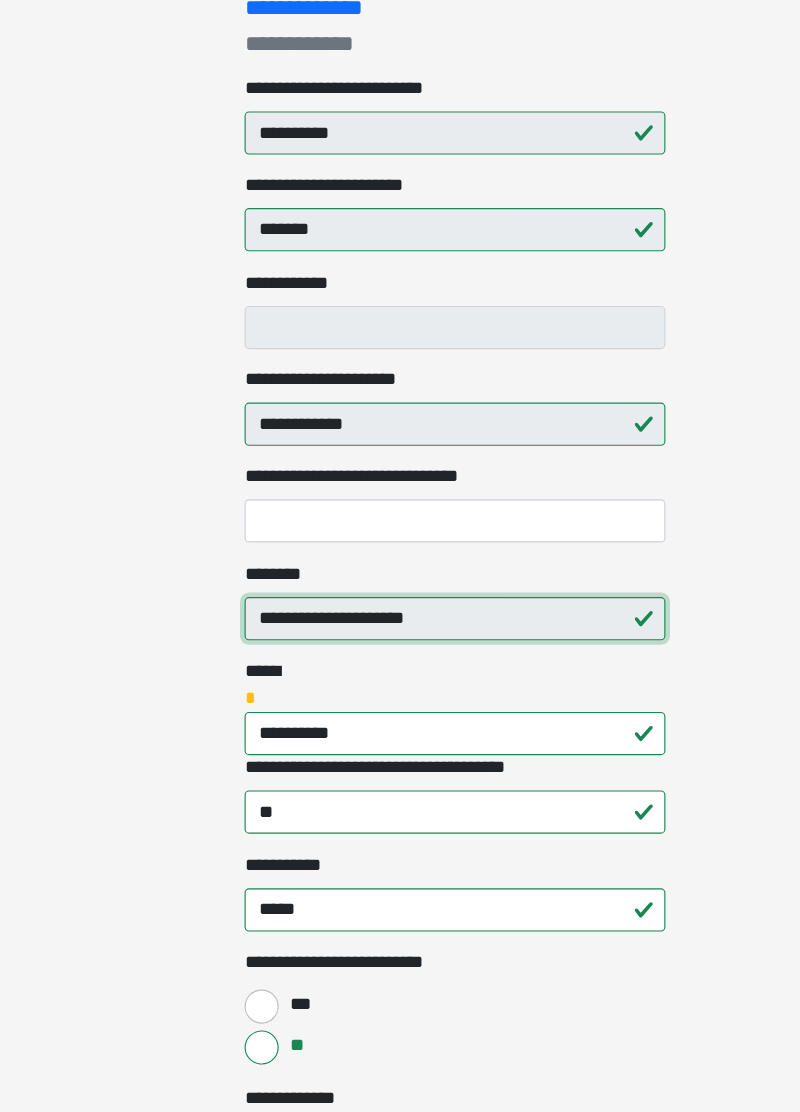 click on "**********" at bounding box center (400, 544) 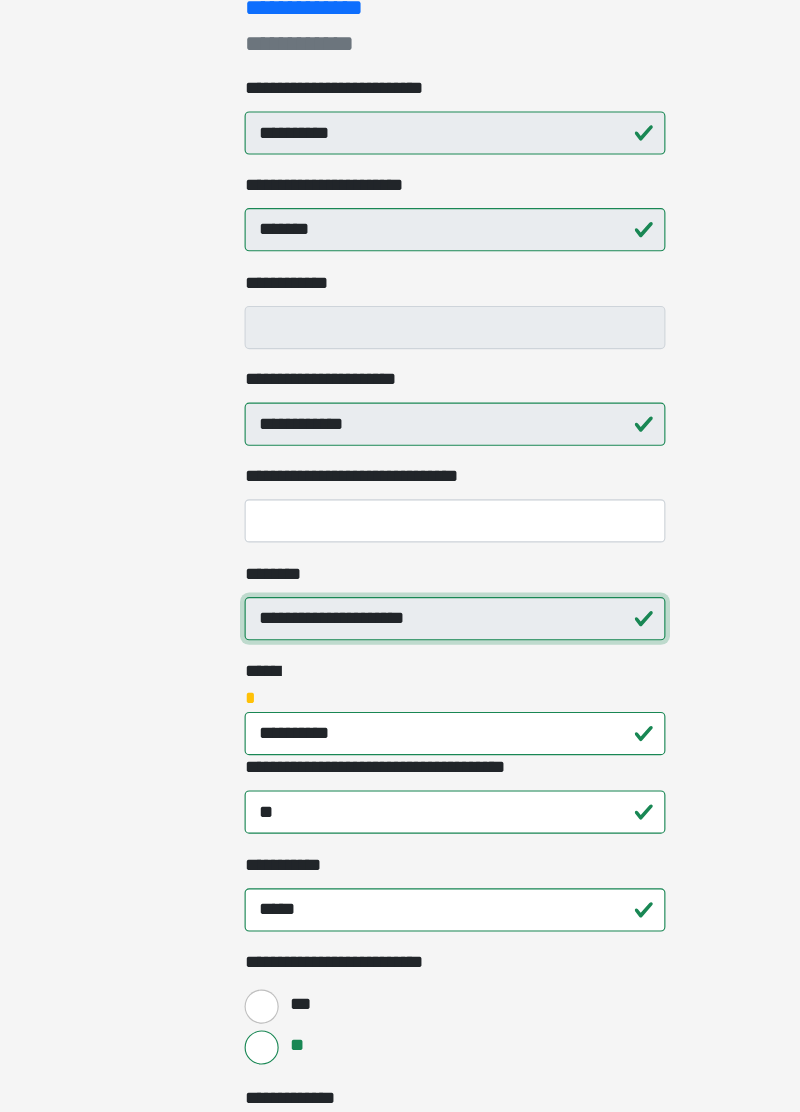 click on "**********" at bounding box center (400, 544) 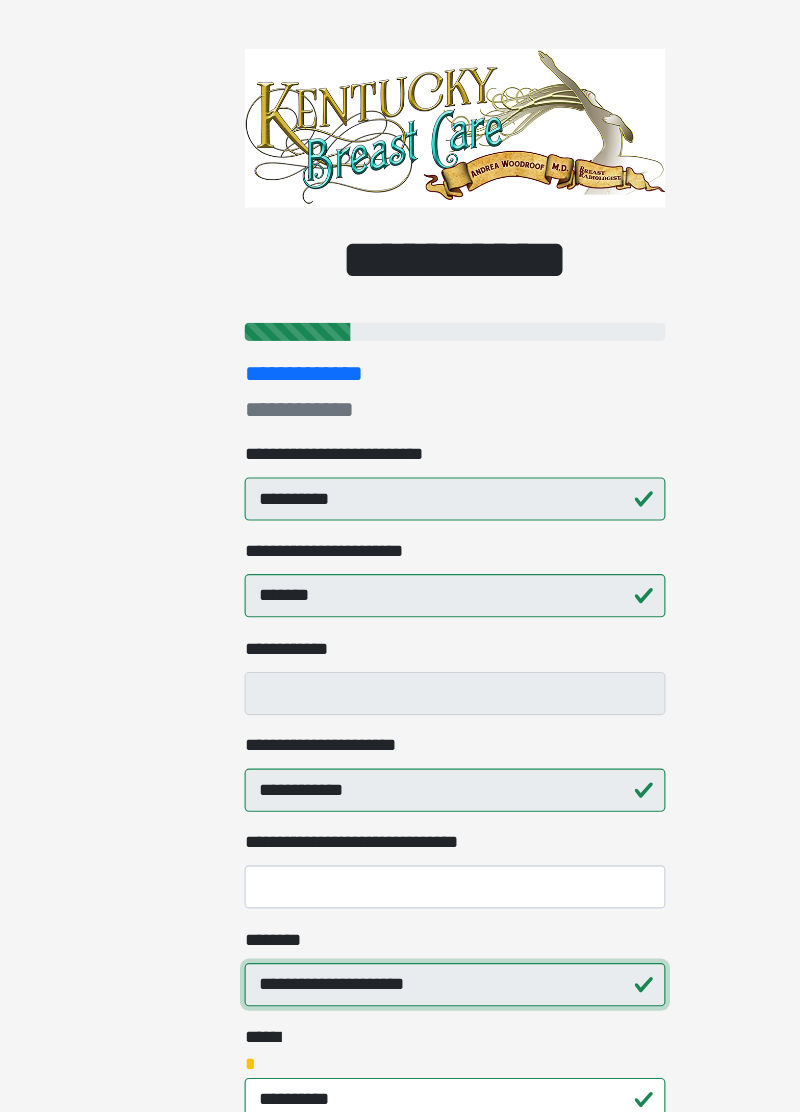 scroll, scrollTop: 0, scrollLeft: 0, axis: both 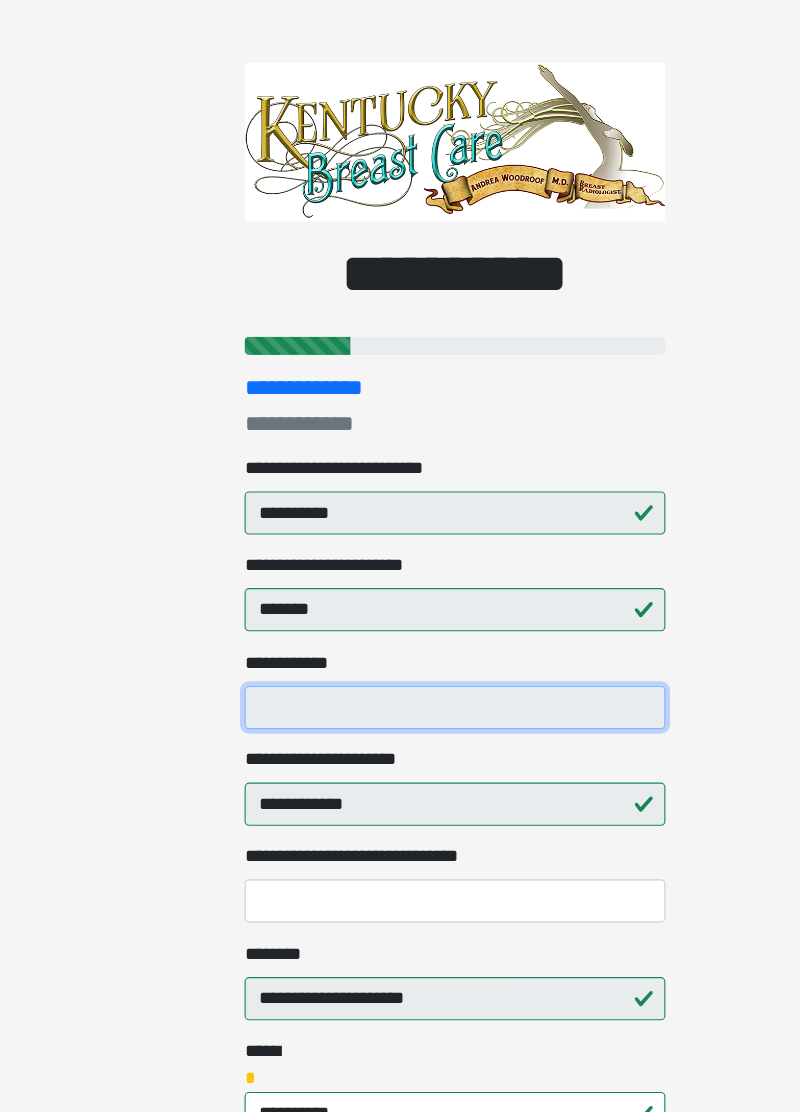 click on "**********" at bounding box center [400, 622] 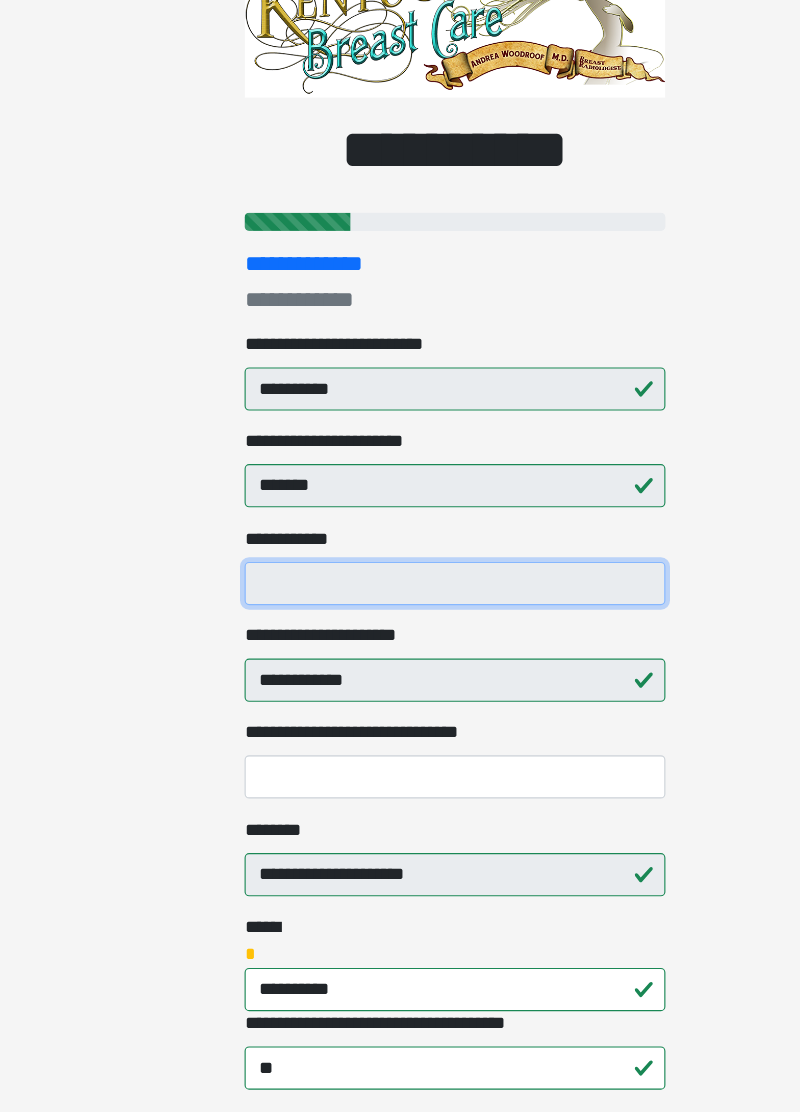 click on "**********" at bounding box center (400, 622) 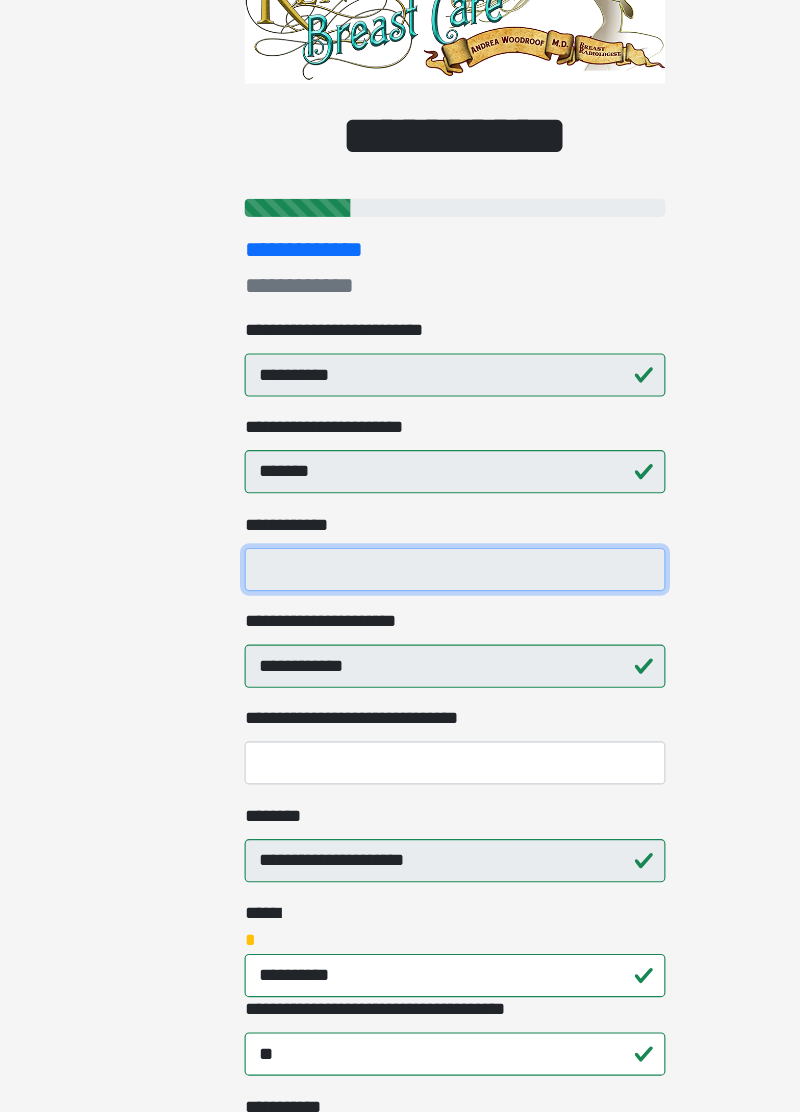 scroll, scrollTop: 42, scrollLeft: 0, axis: vertical 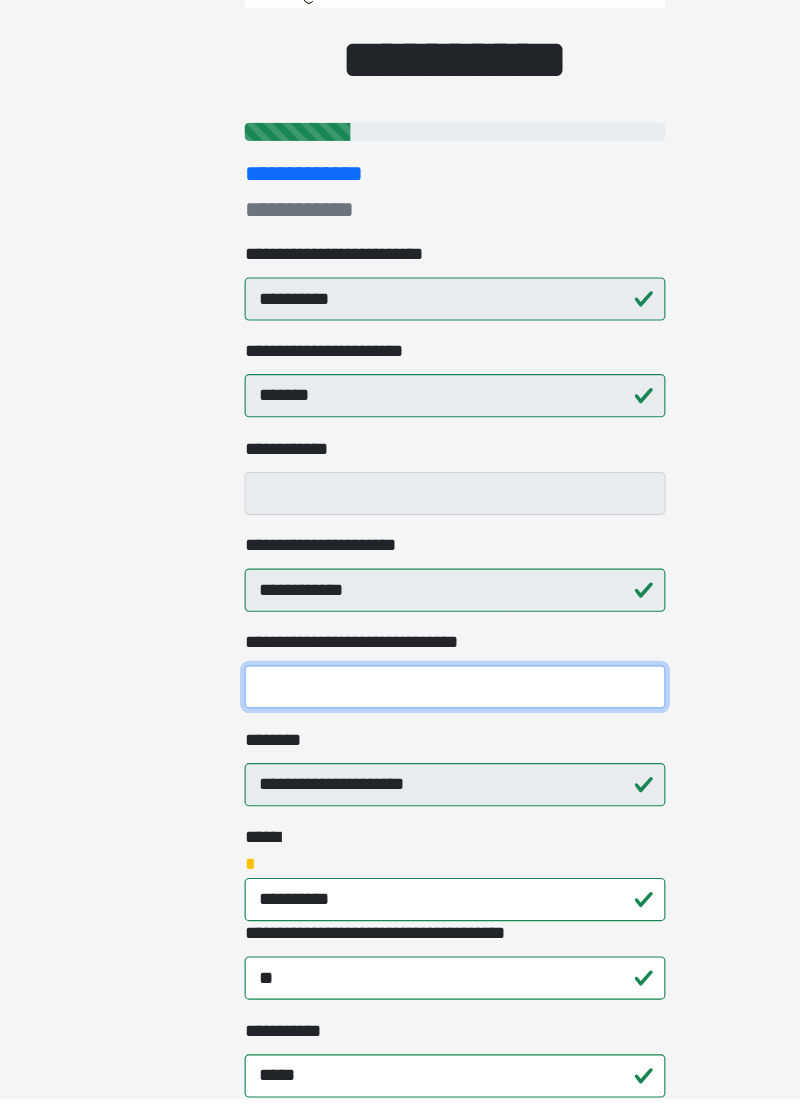 click on "**********" at bounding box center [400, 750] 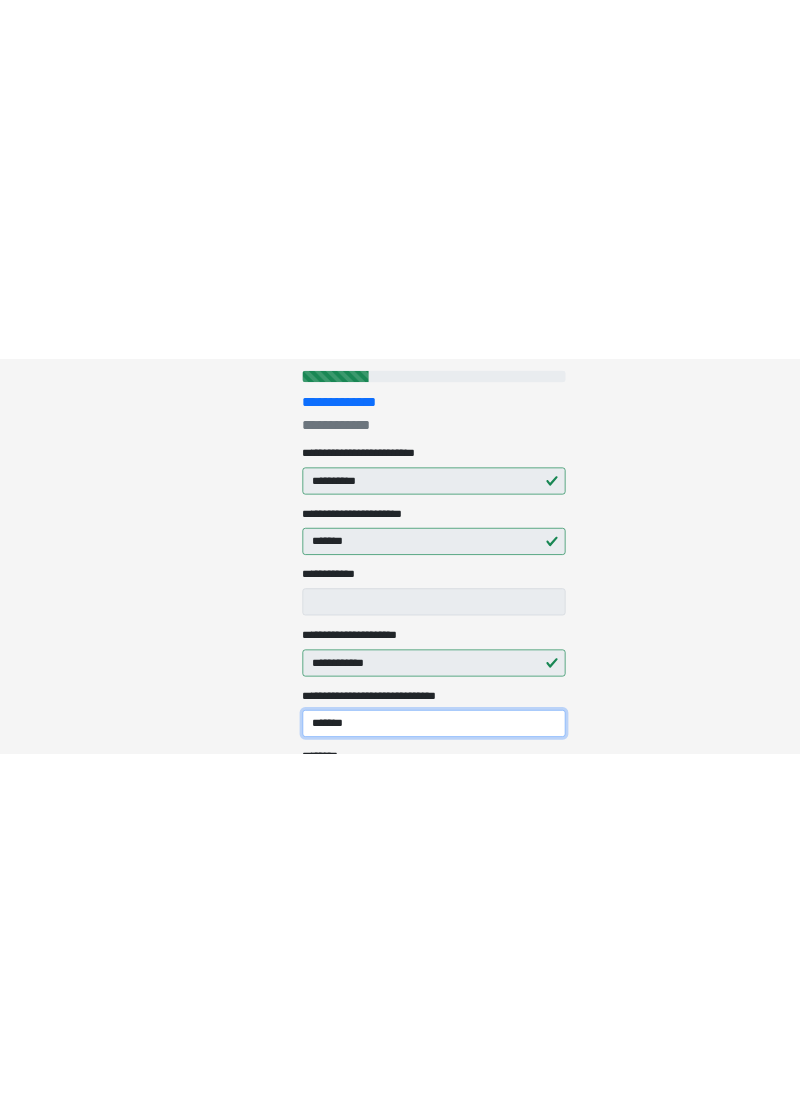 scroll, scrollTop: 160, scrollLeft: 0, axis: vertical 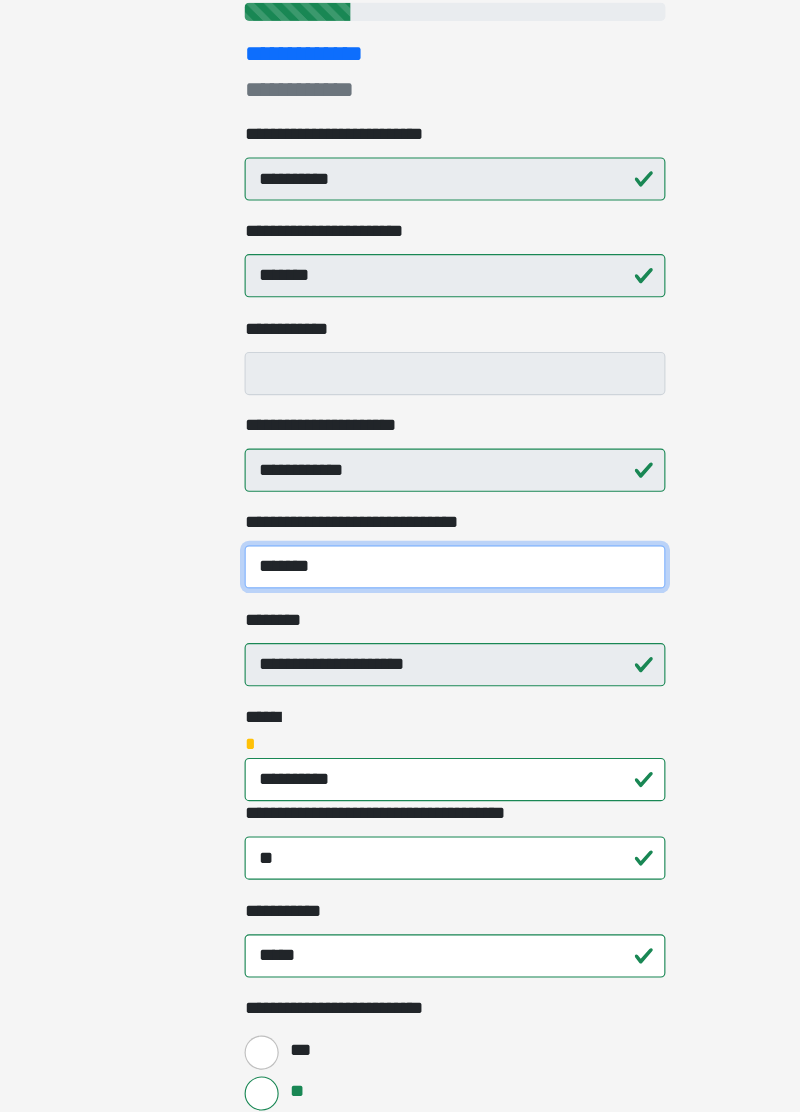 type on "******" 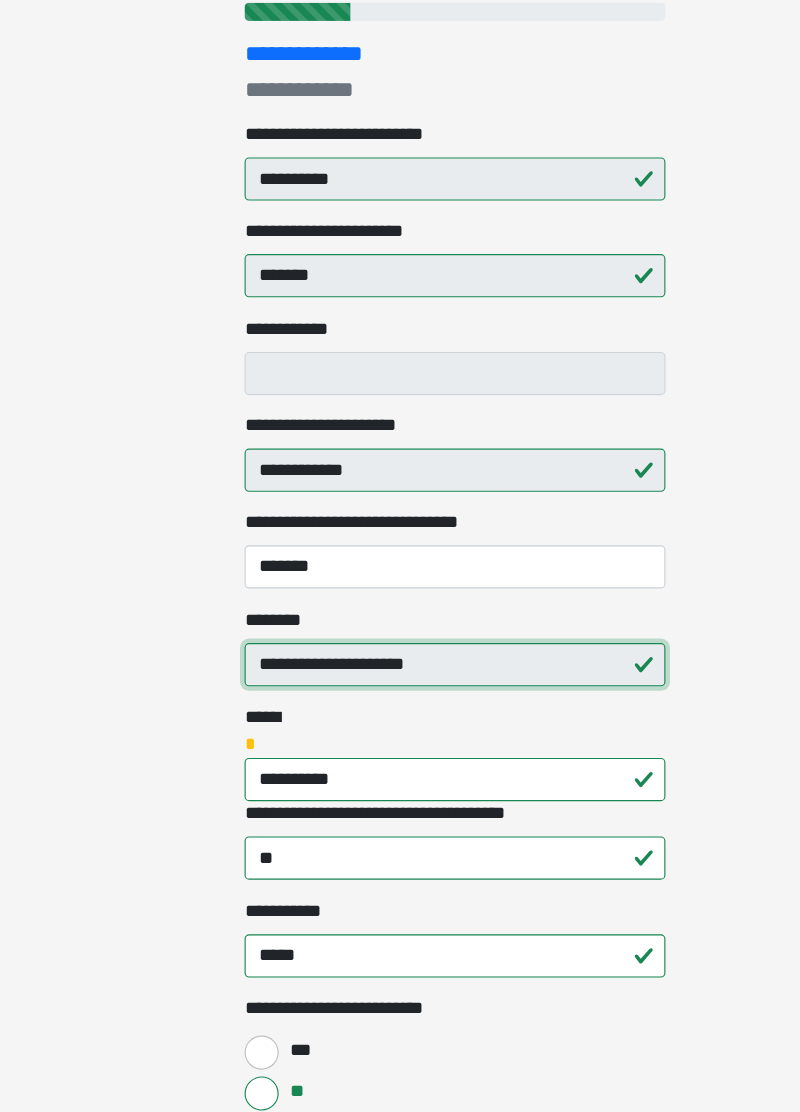 click on "**********" at bounding box center (400, 718) 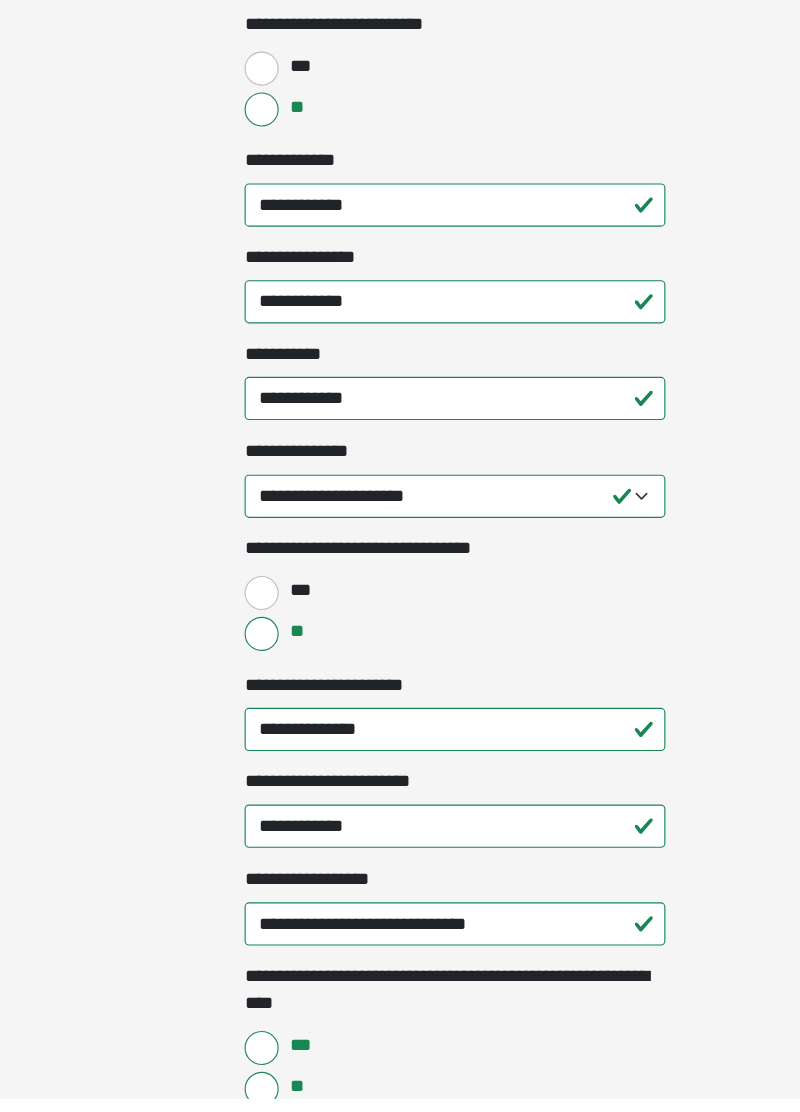 scroll, scrollTop: 1632, scrollLeft: 0, axis: vertical 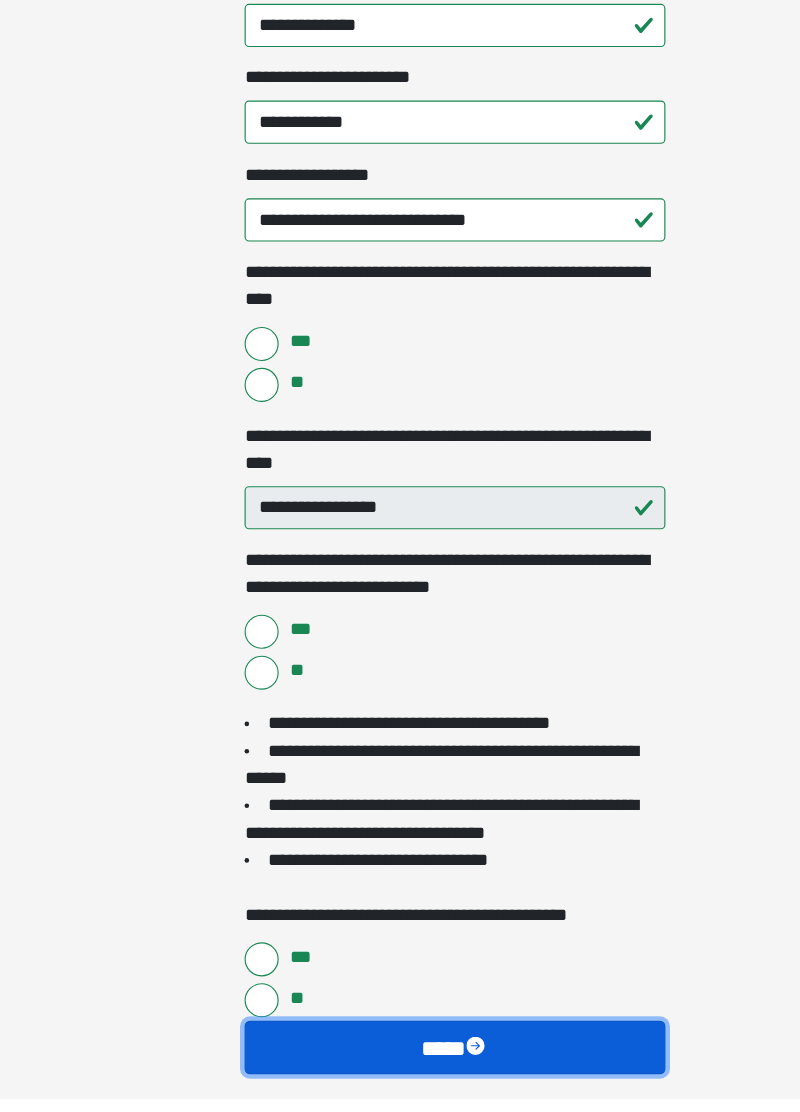 click at bounding box center [420, 1067] 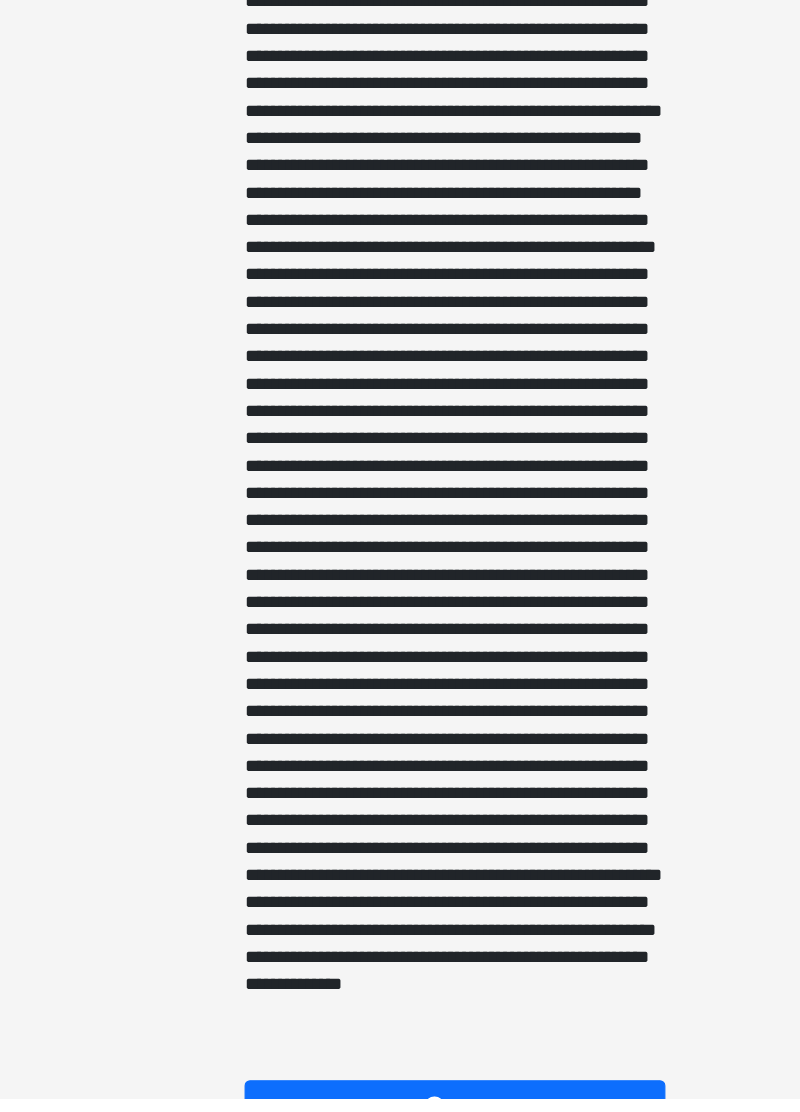 scroll, scrollTop: 621, scrollLeft: 0, axis: vertical 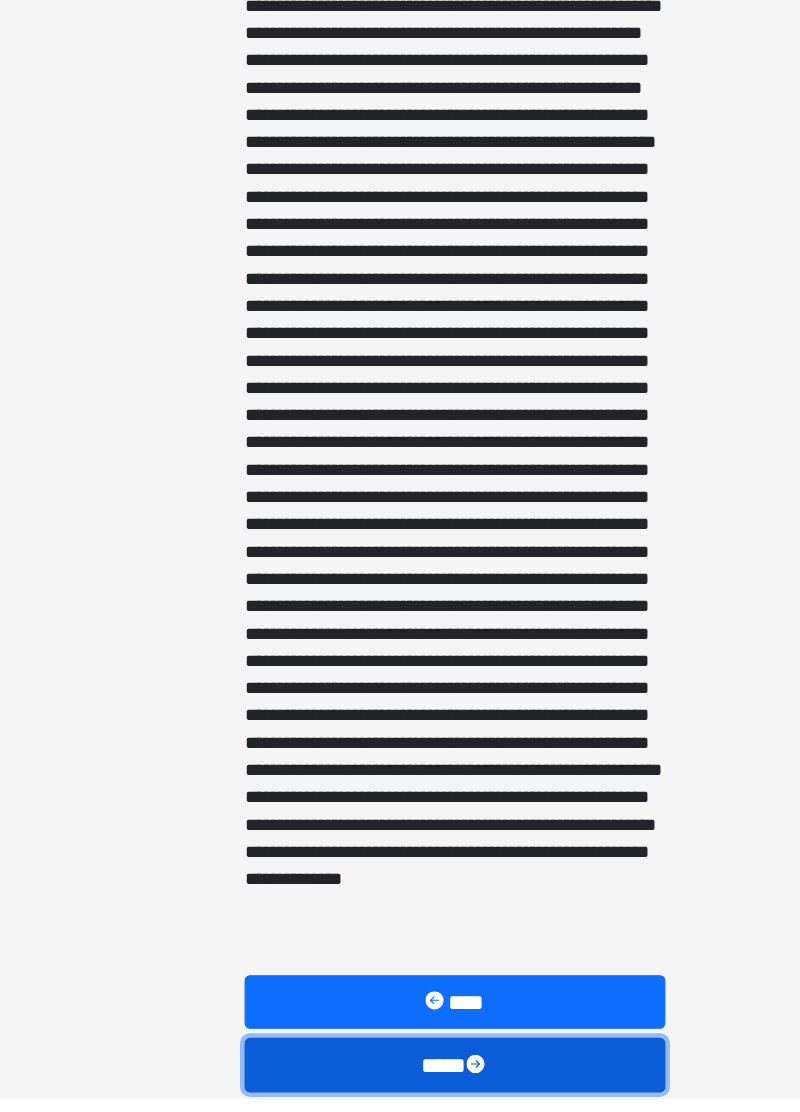 click on "****" at bounding box center [400, 1081] 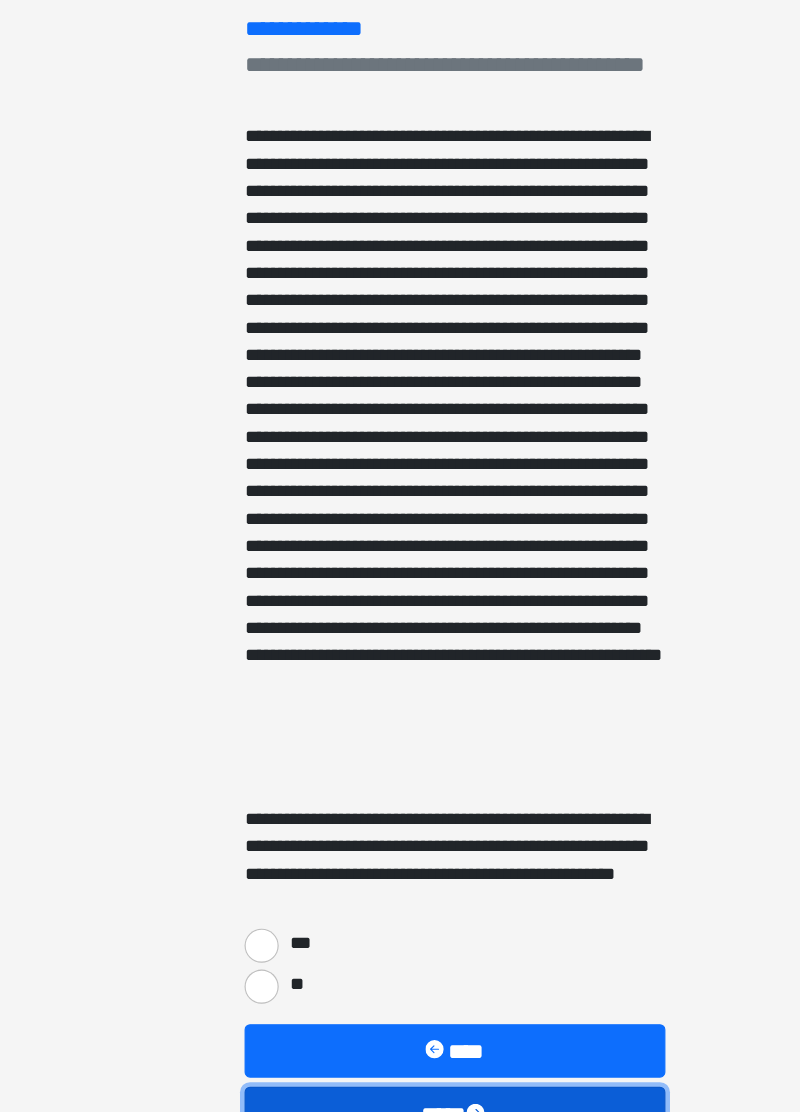 scroll, scrollTop: 212, scrollLeft: 0, axis: vertical 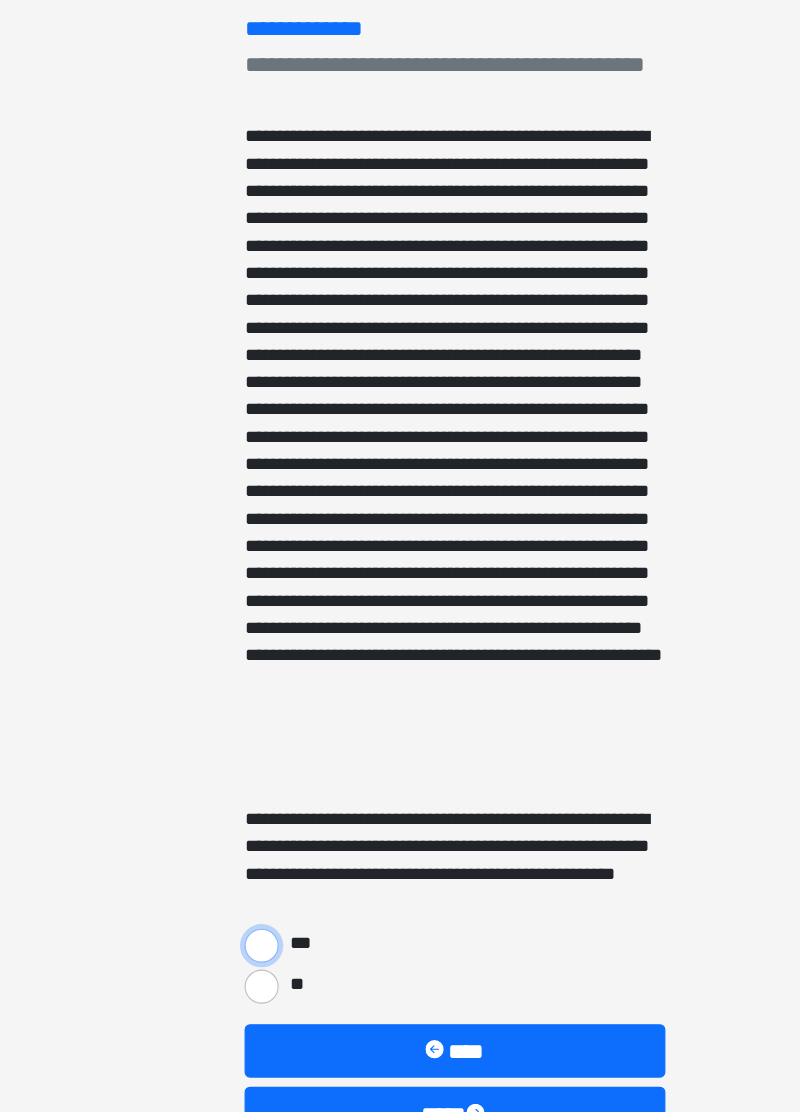 click on "***" at bounding box center (230, 935) 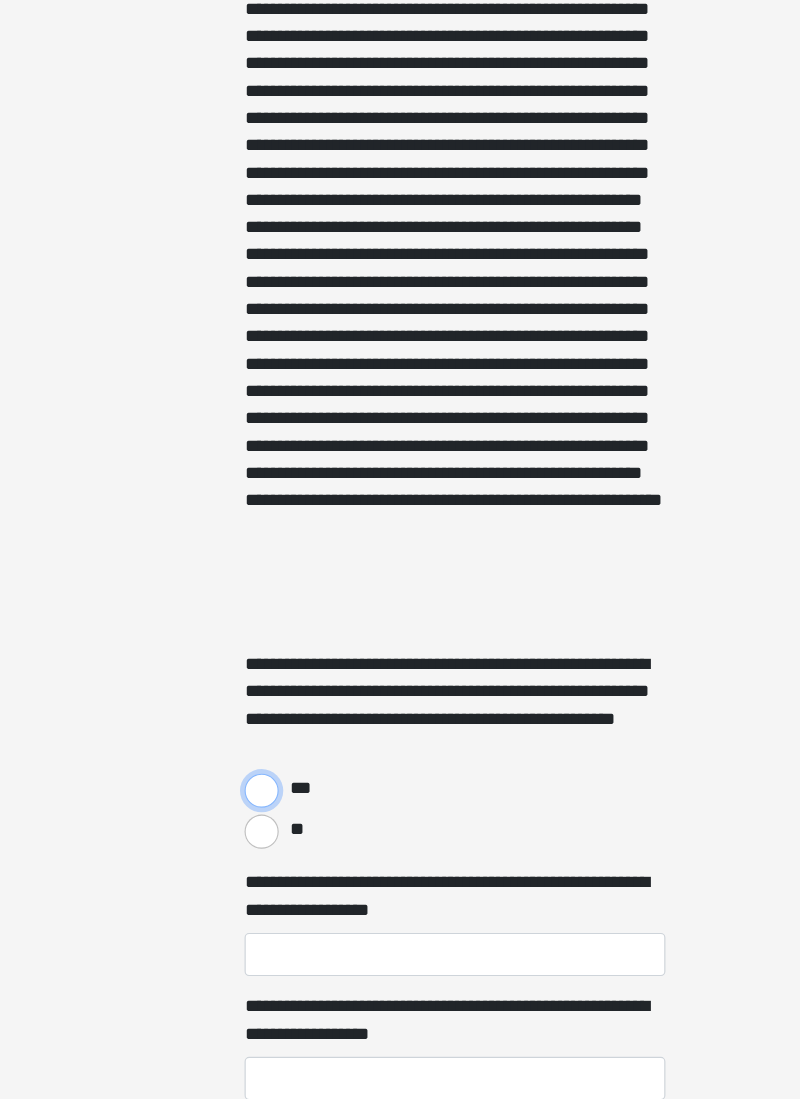 scroll, scrollTop: 308, scrollLeft: 0, axis: vertical 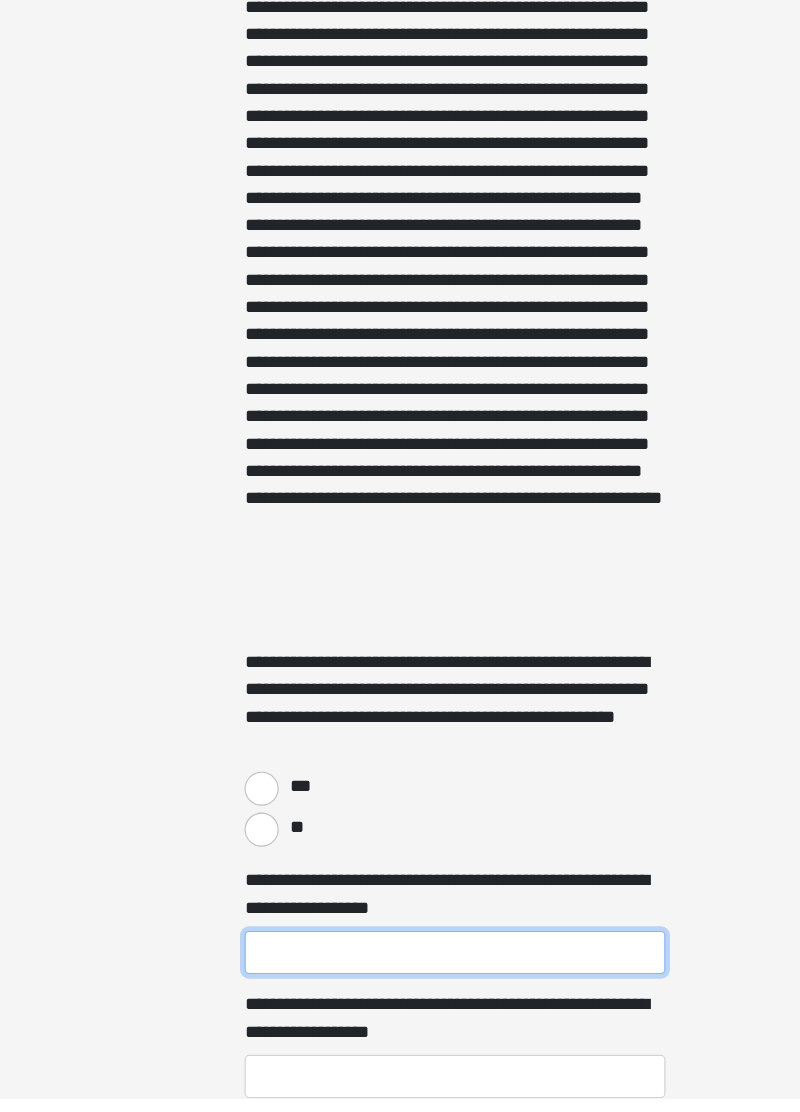 click on "**********" at bounding box center [400, 983] 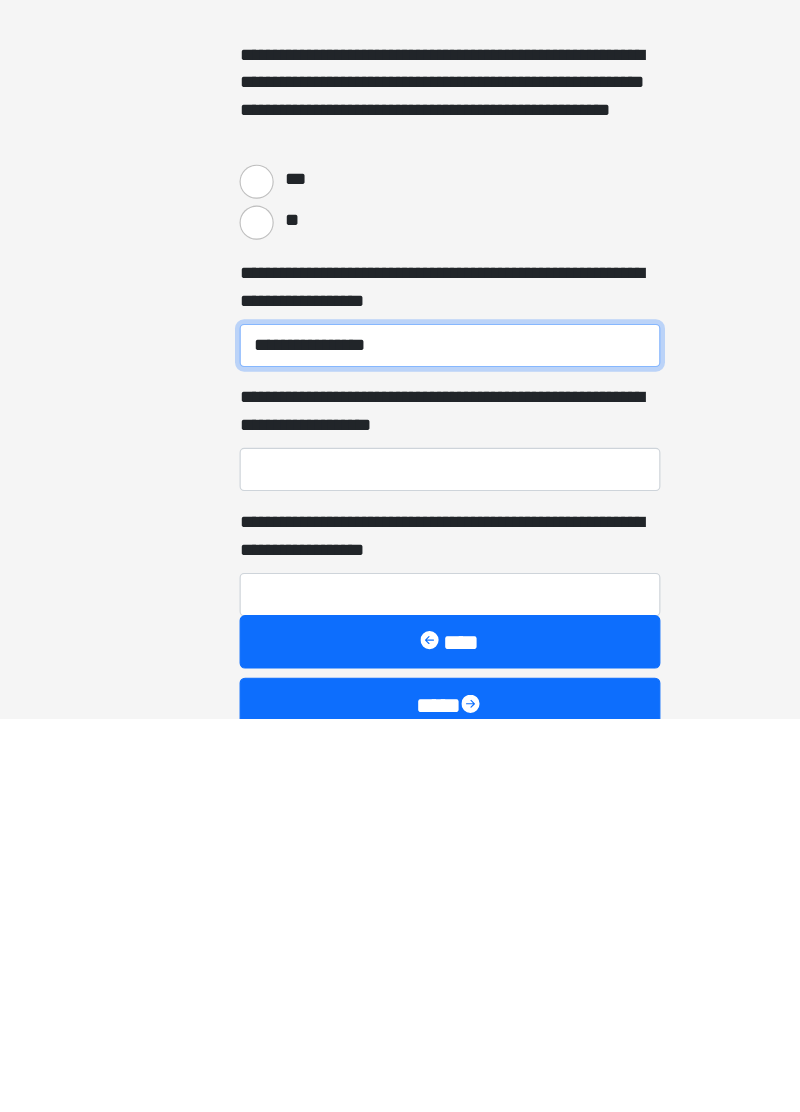 scroll, scrollTop: 591, scrollLeft: 0, axis: vertical 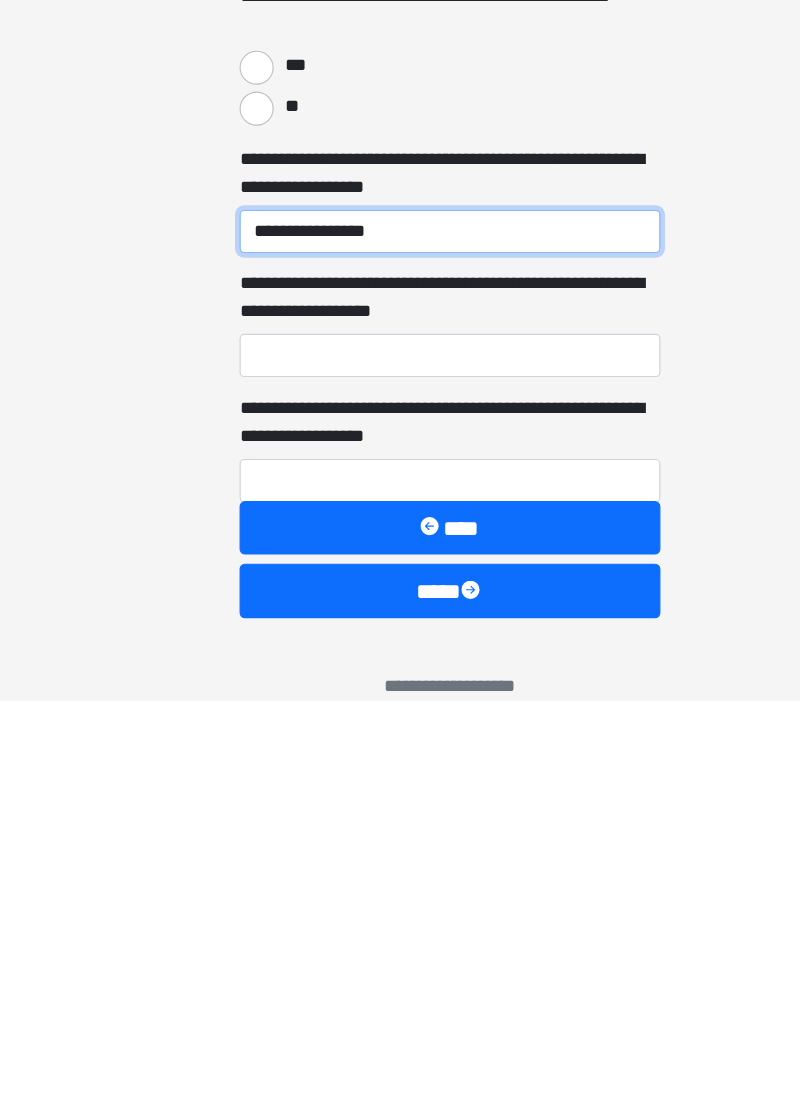 click on "**********" at bounding box center (400, 700) 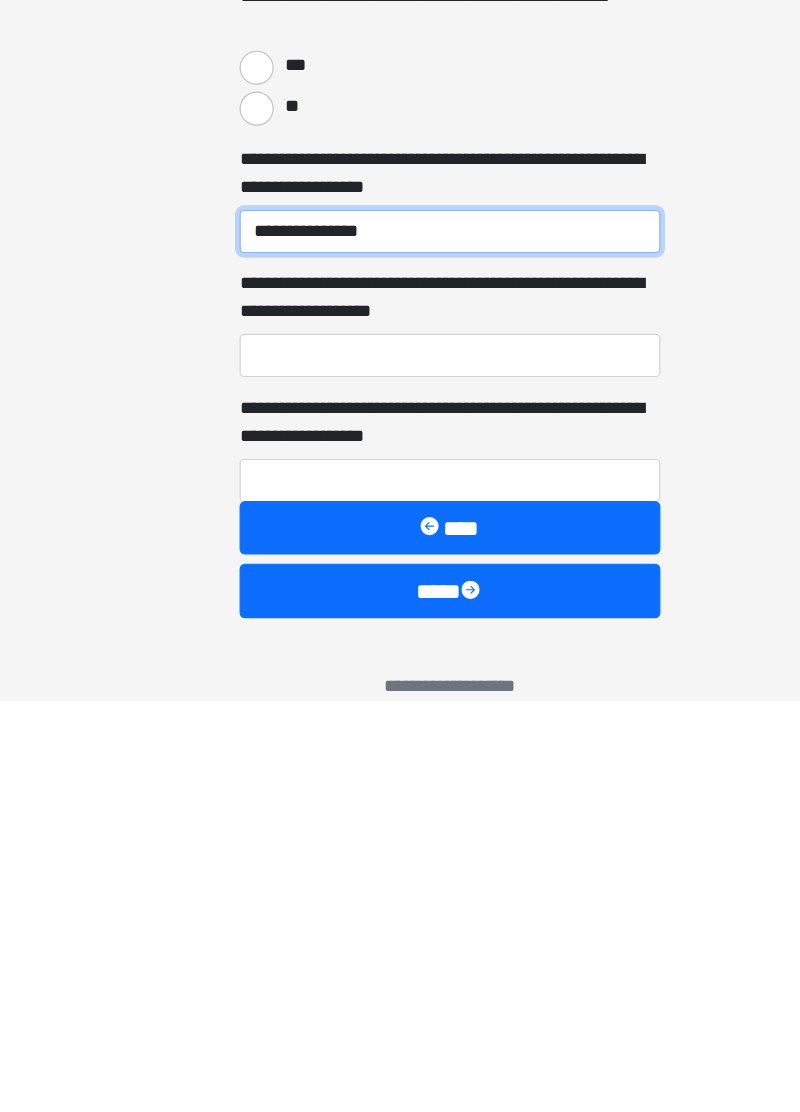 click on "**********" at bounding box center [400, 700] 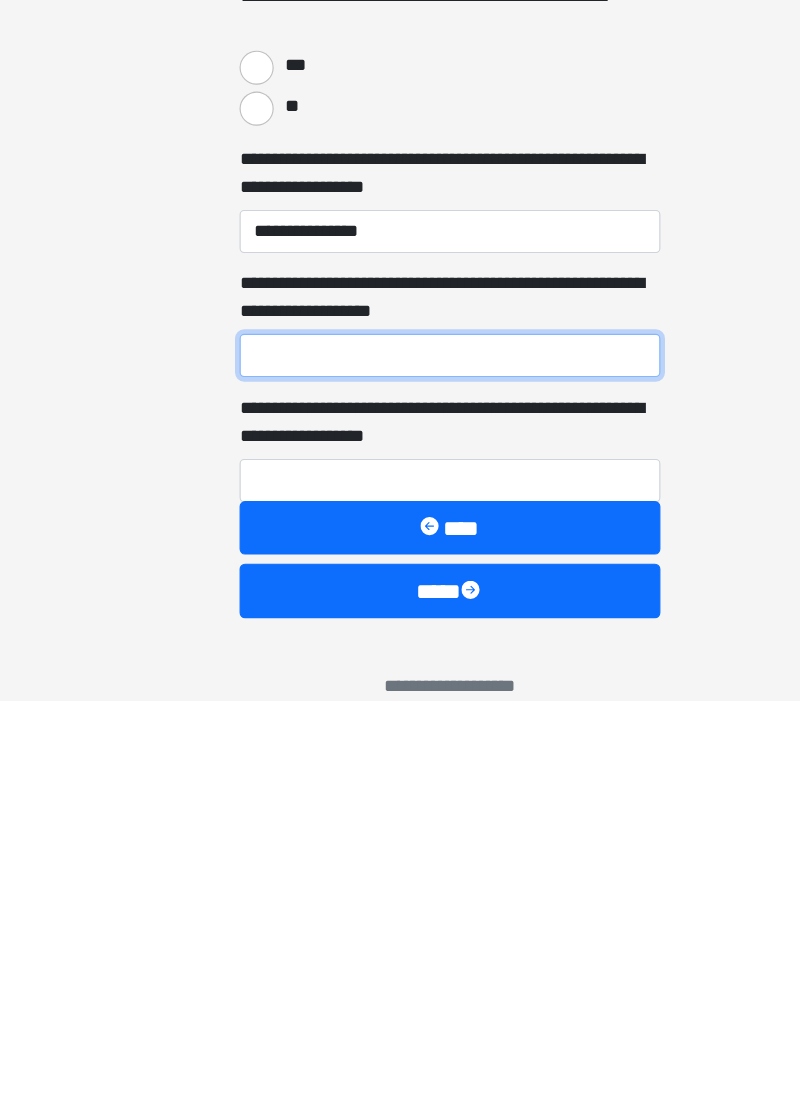 click on "**********" at bounding box center (400, 809) 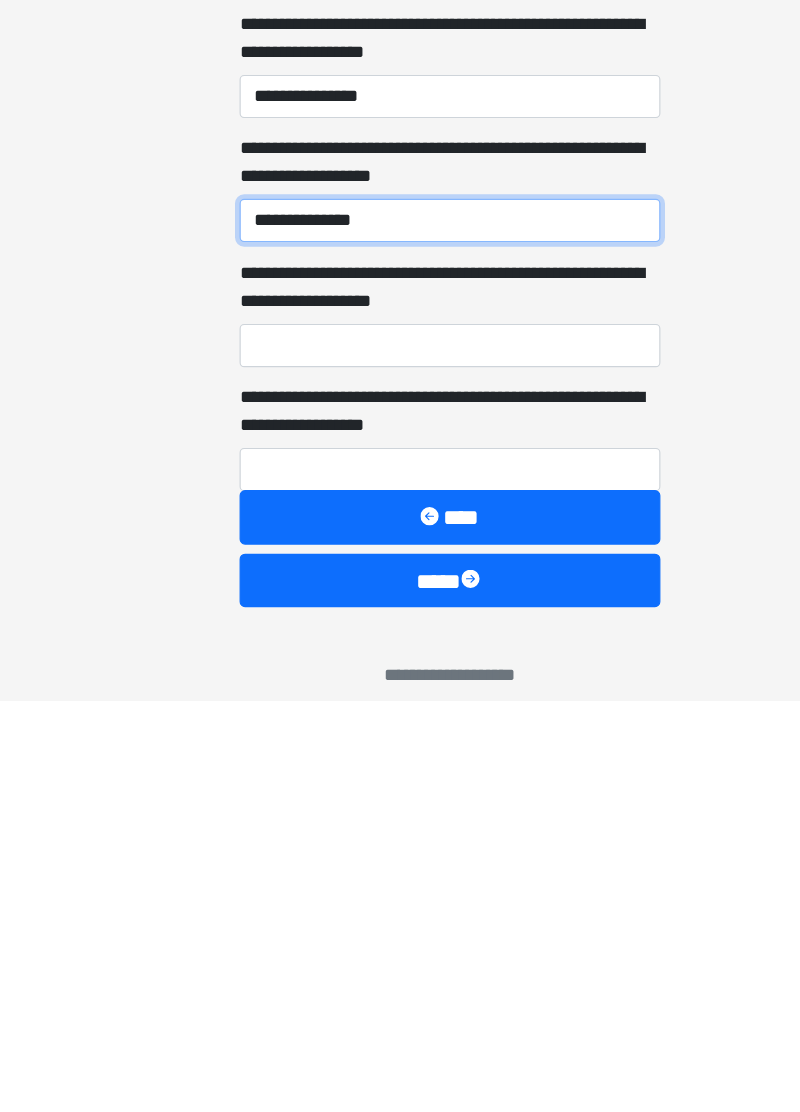 scroll, scrollTop: 712, scrollLeft: 0, axis: vertical 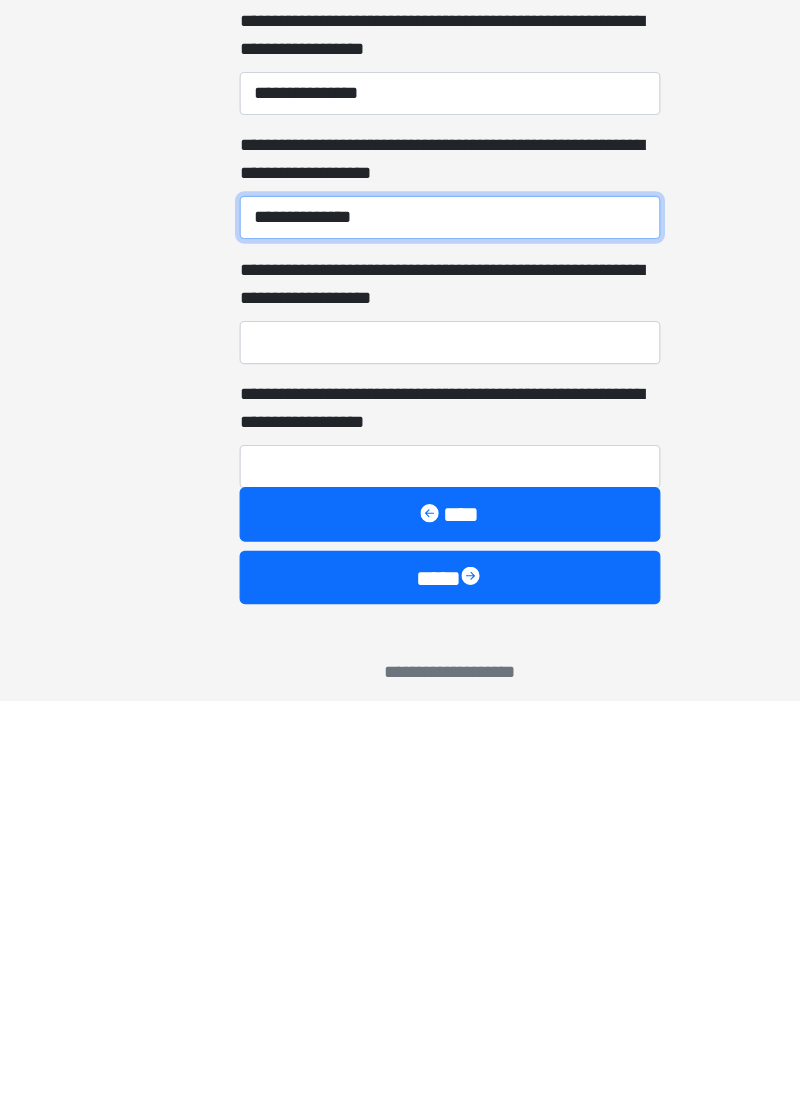 type on "**********" 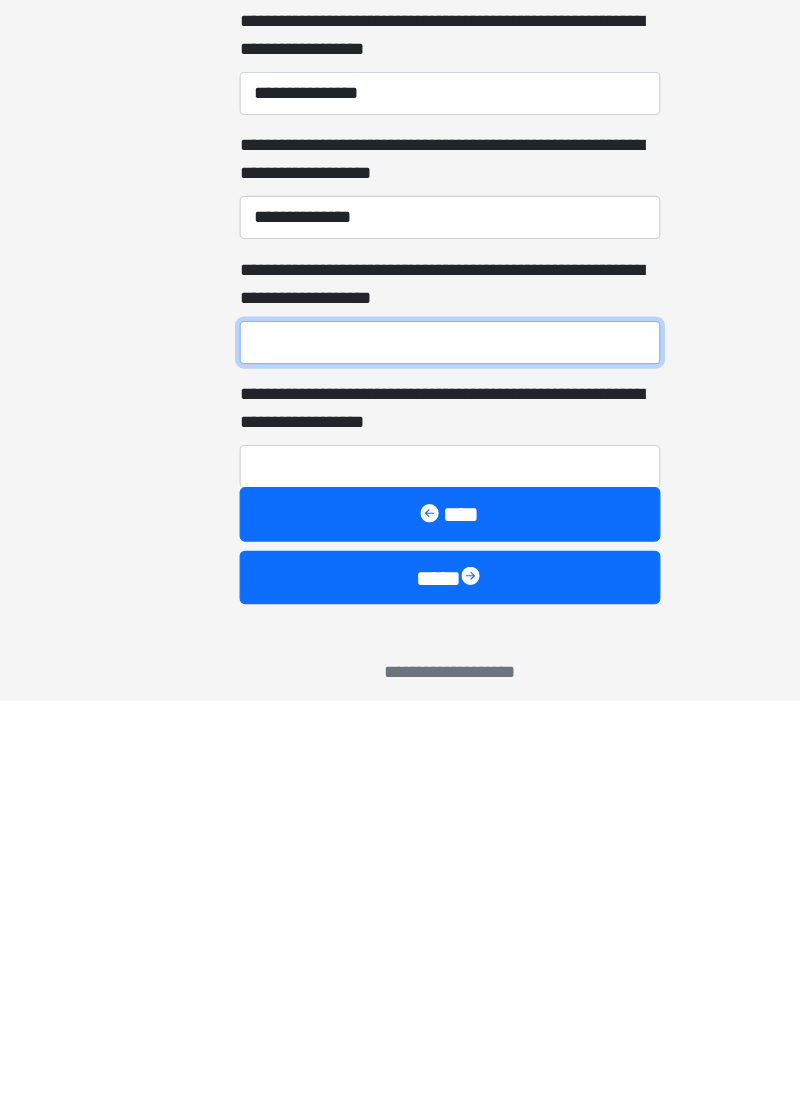 click on "**********" at bounding box center (400, 798) 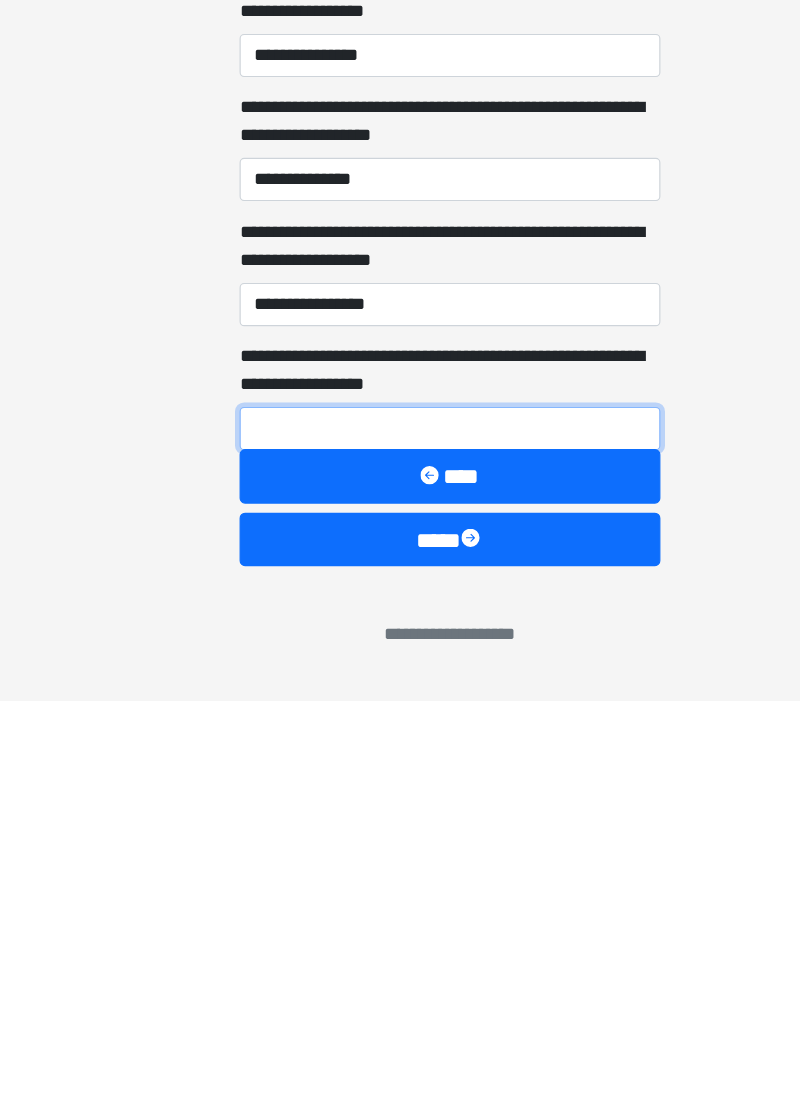 click on "**********" at bounding box center [400, 873] 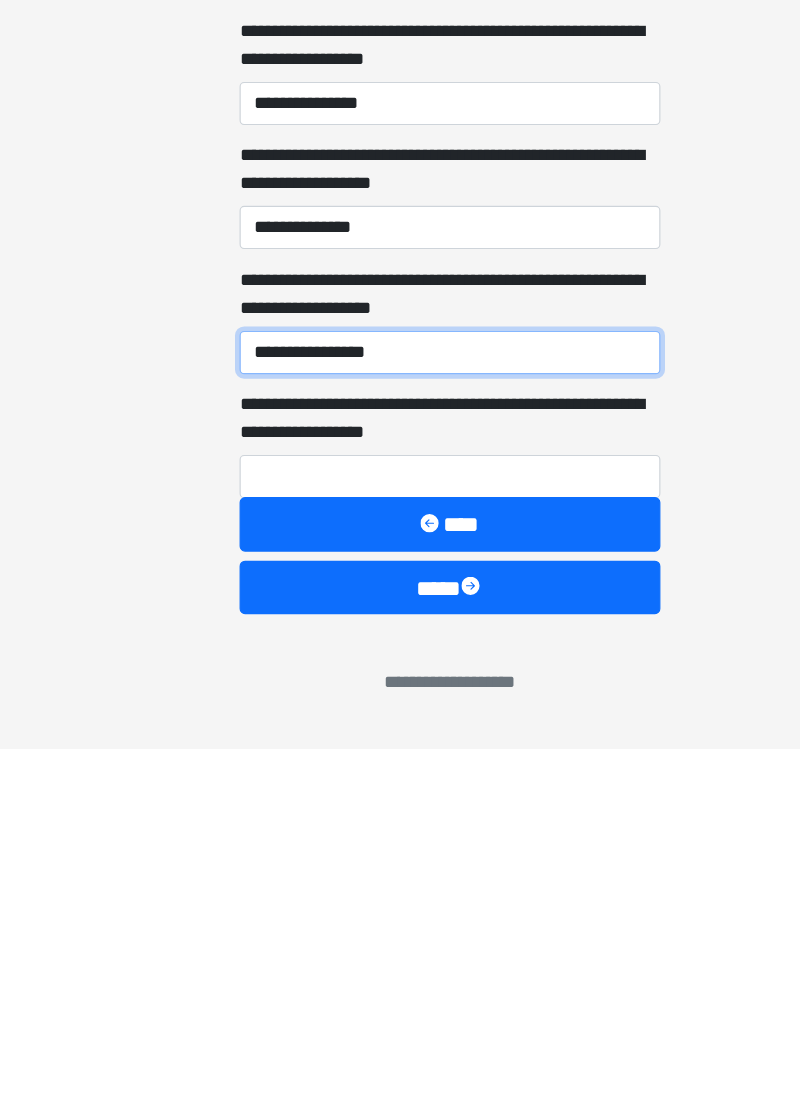 click on "**********" at bounding box center [400, 764] 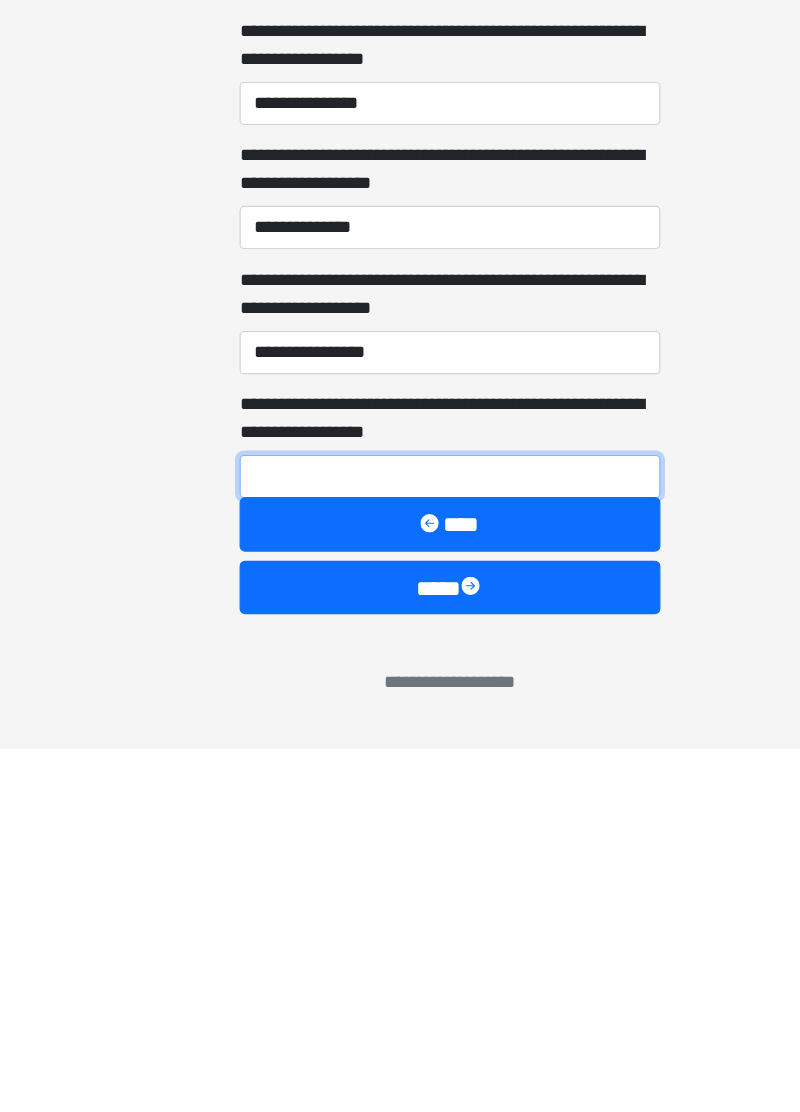 click on "**********" at bounding box center [400, 873] 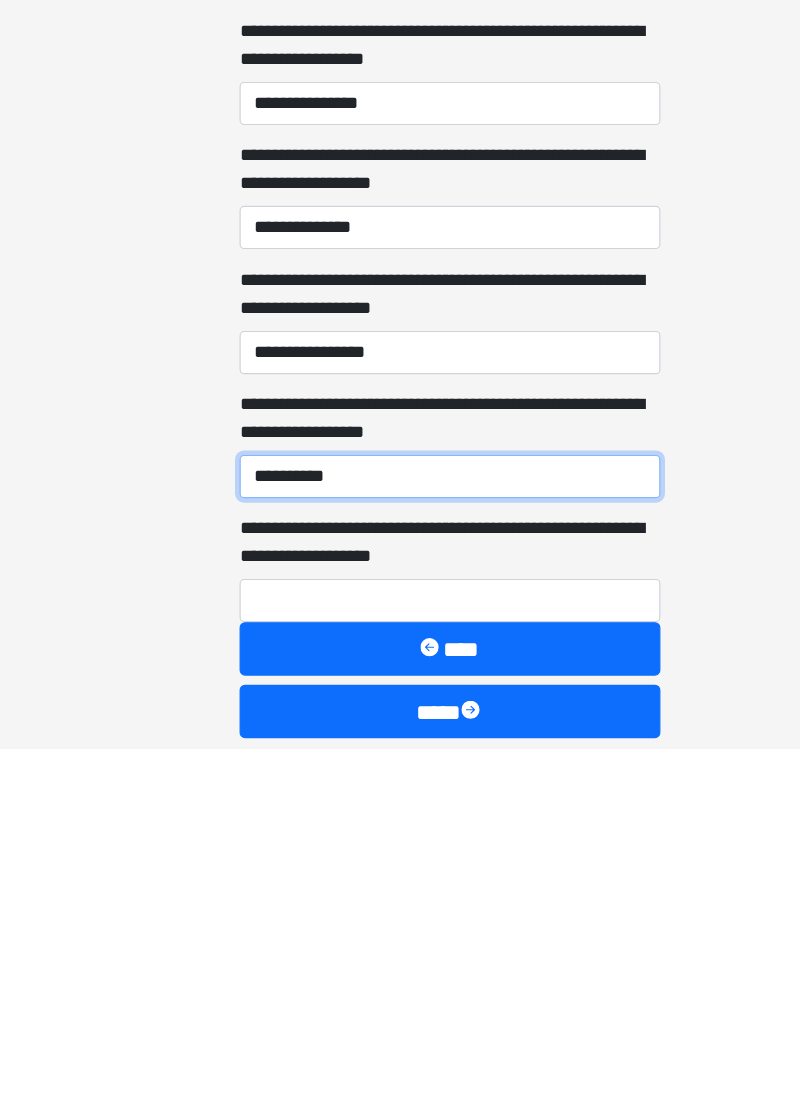 type on "**********" 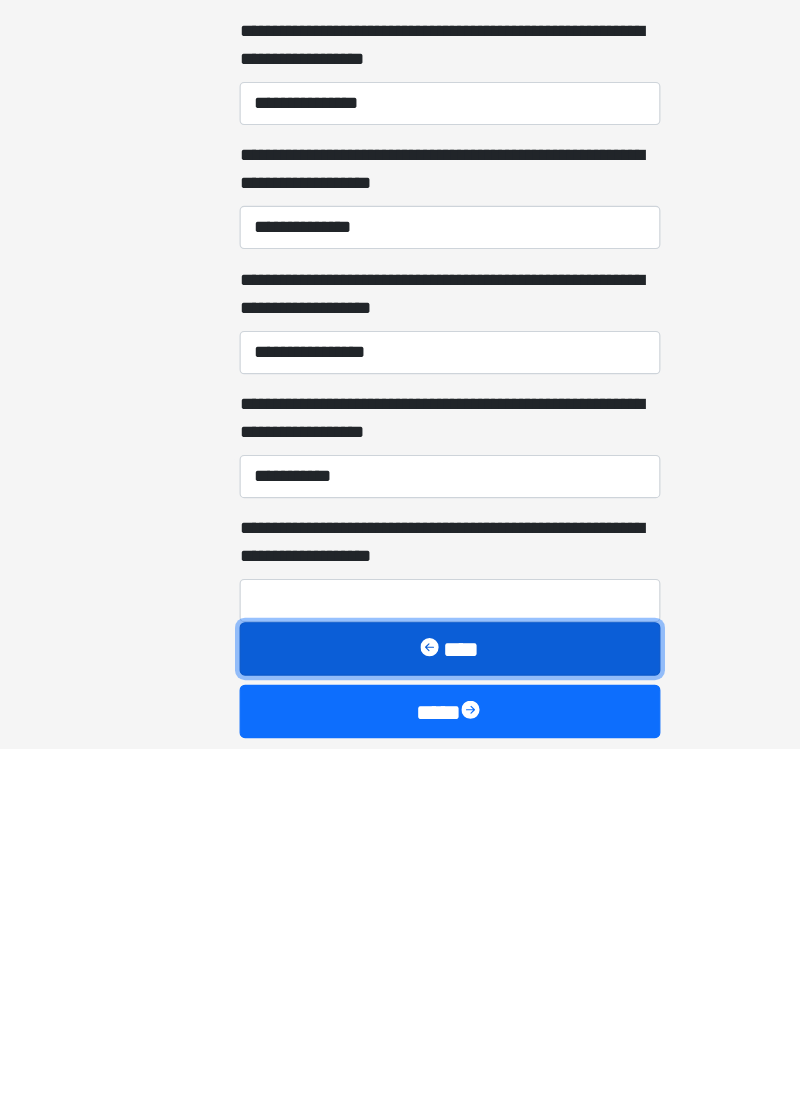 click on "****" at bounding box center (400, 1024) 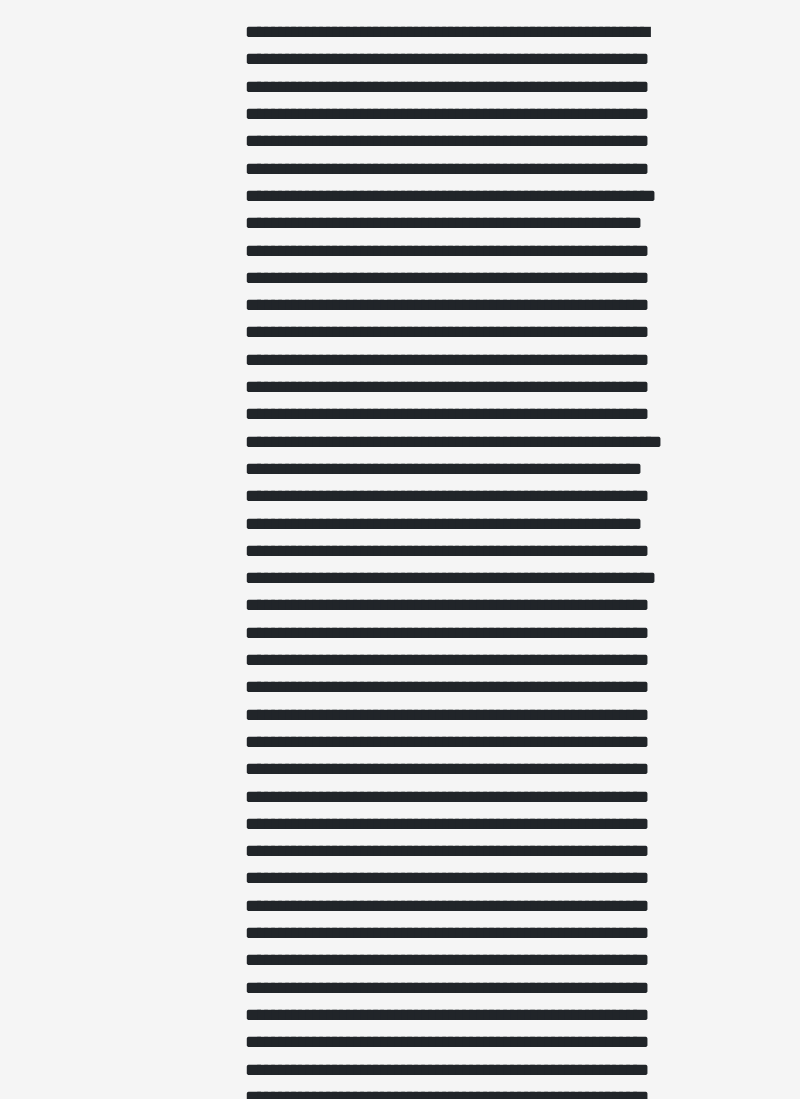 scroll, scrollTop: 621, scrollLeft: 0, axis: vertical 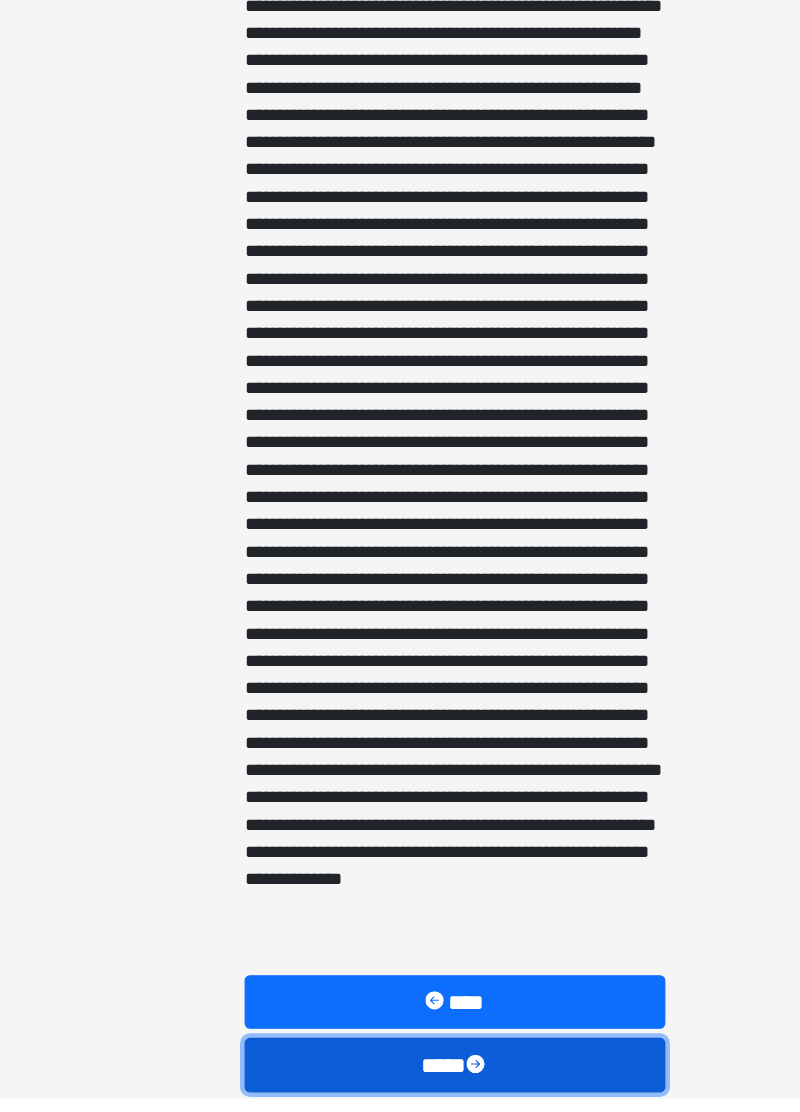 click on "****" at bounding box center (400, 1081) 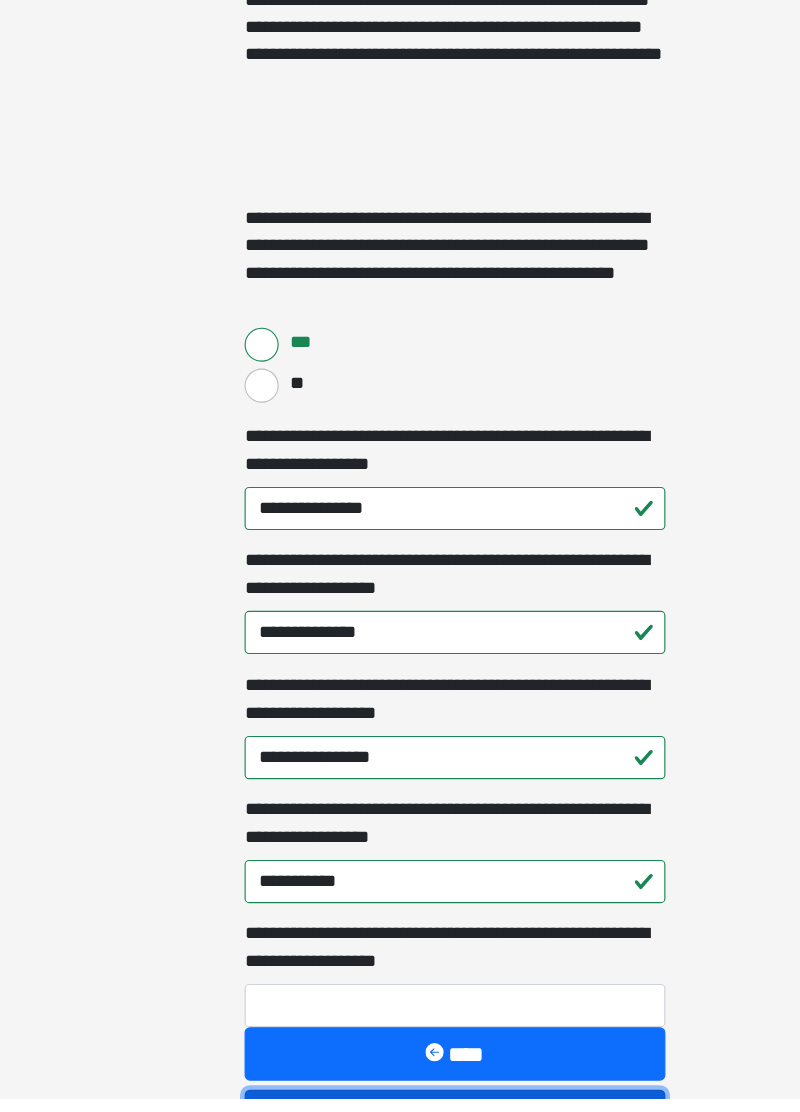 scroll, scrollTop: 760, scrollLeft: 0, axis: vertical 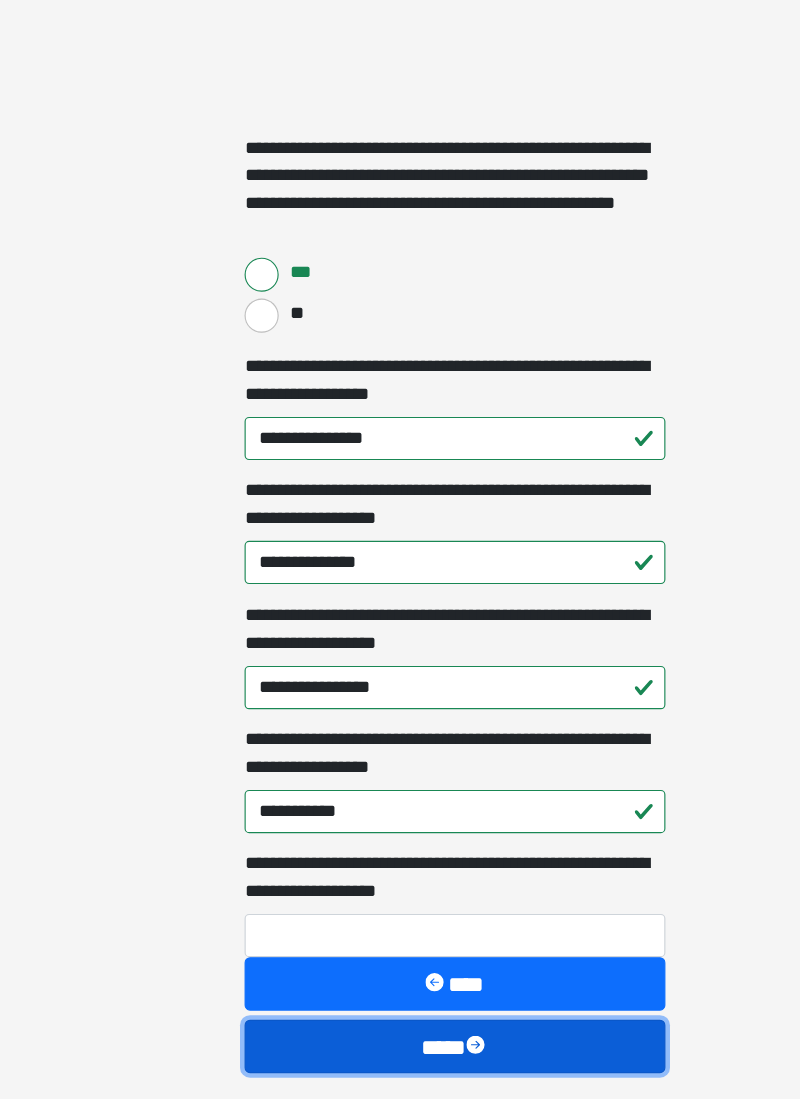 click on "****" at bounding box center [400, 1065] 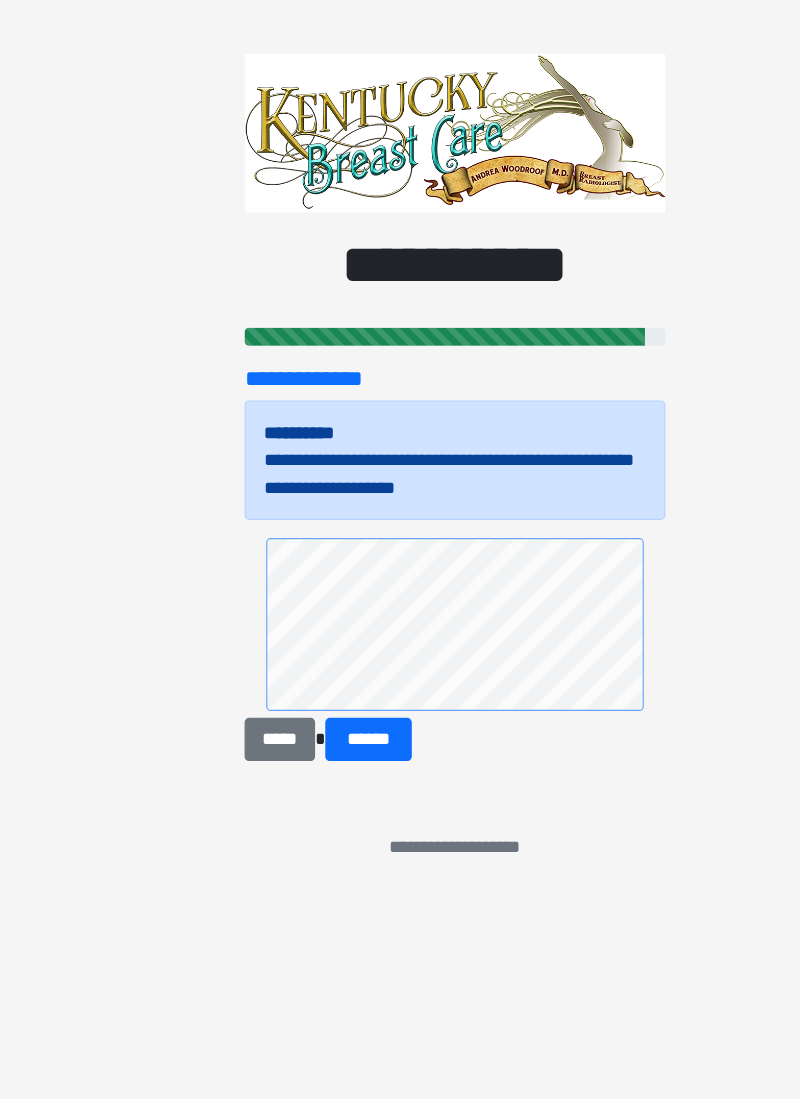 scroll, scrollTop: 0, scrollLeft: 0, axis: both 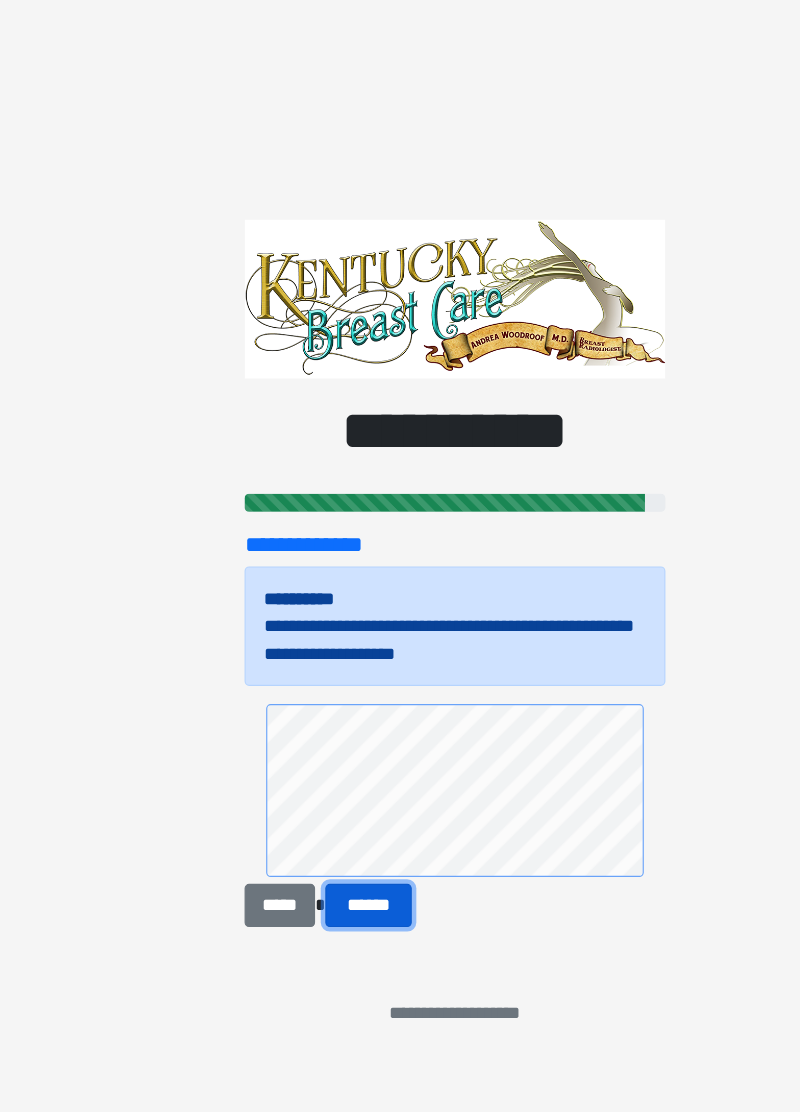 click on "******" at bounding box center [324, 795] 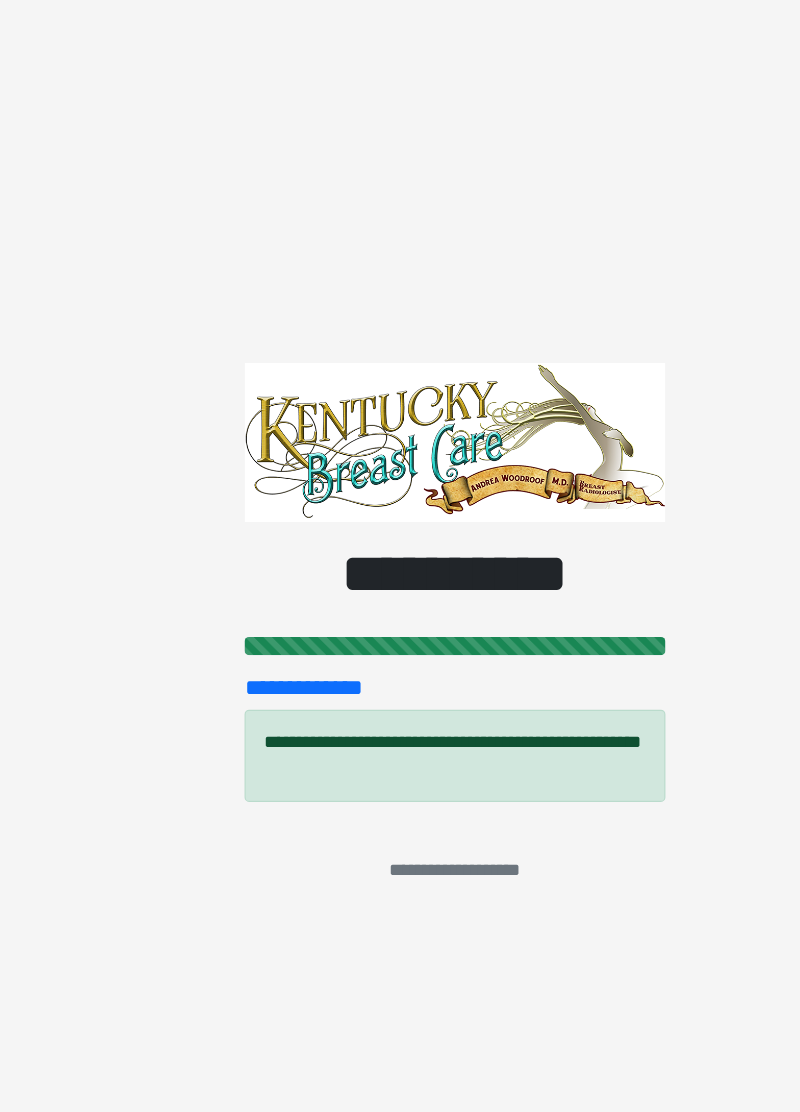 click on "**********" at bounding box center (400, 556) 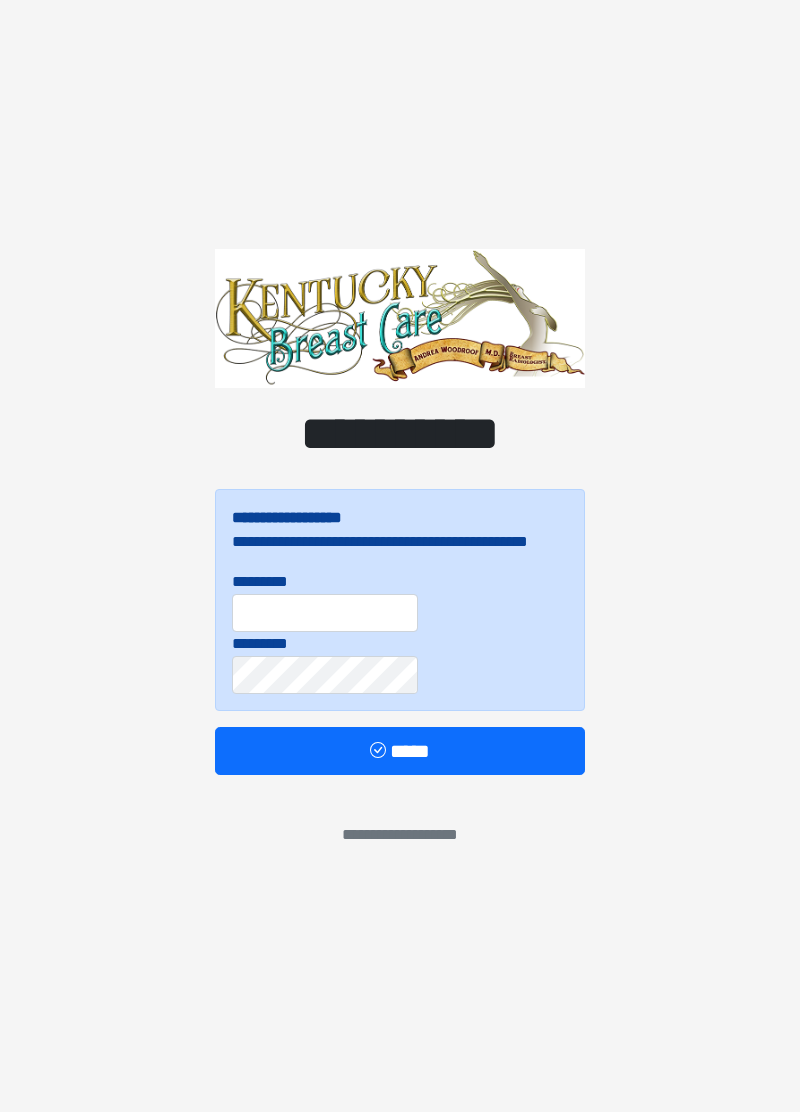 scroll, scrollTop: 0, scrollLeft: 0, axis: both 